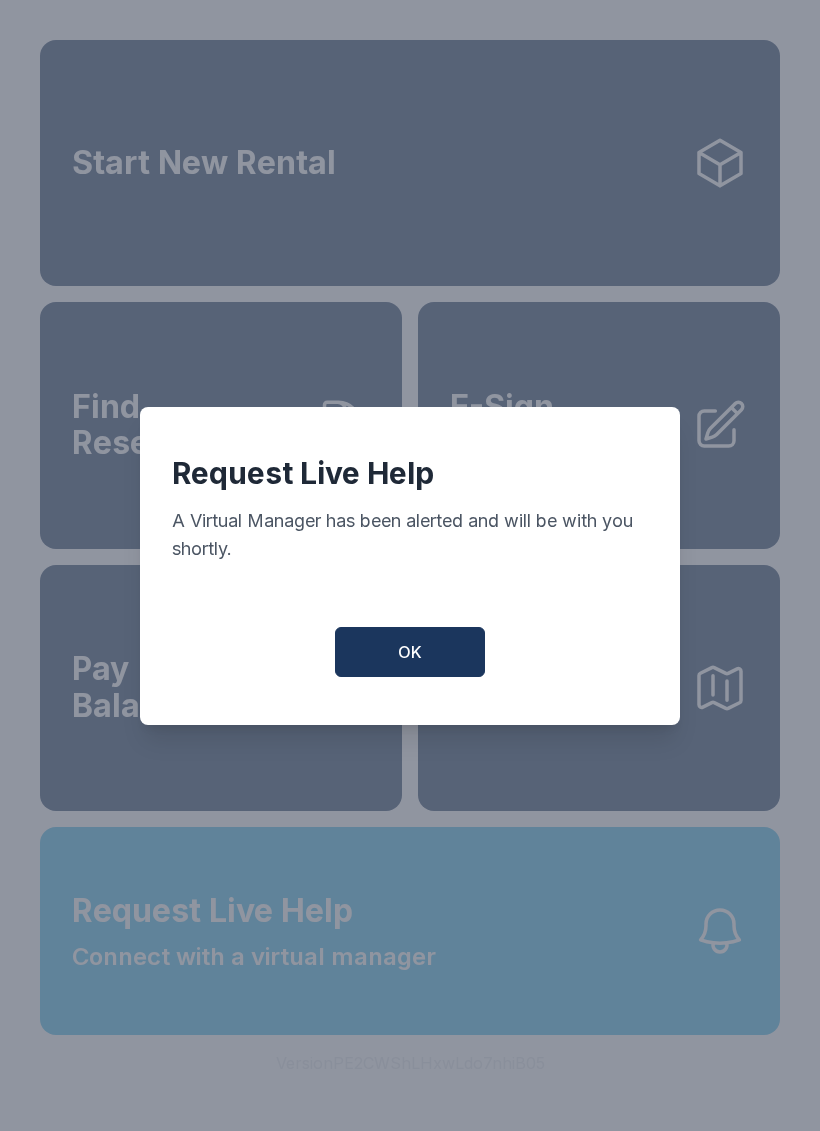 scroll, scrollTop: 0, scrollLeft: 0, axis: both 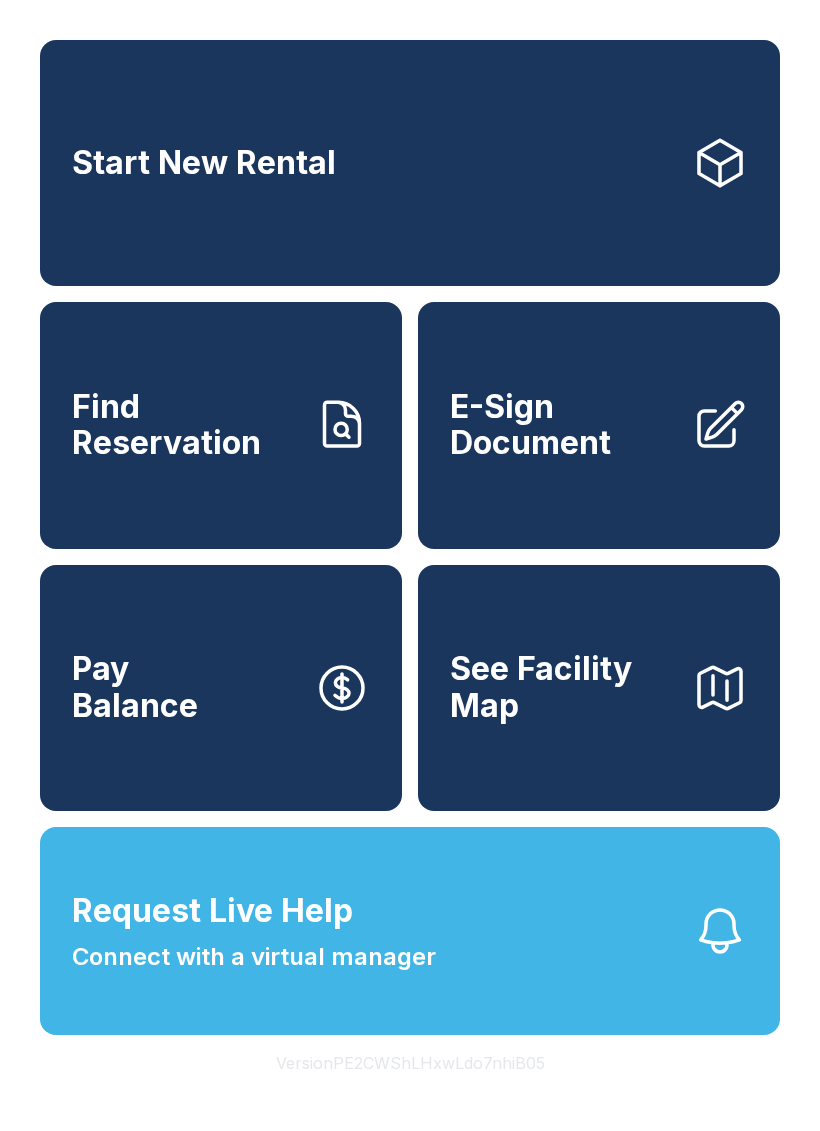 click on "Find Reservation" at bounding box center (221, 425) 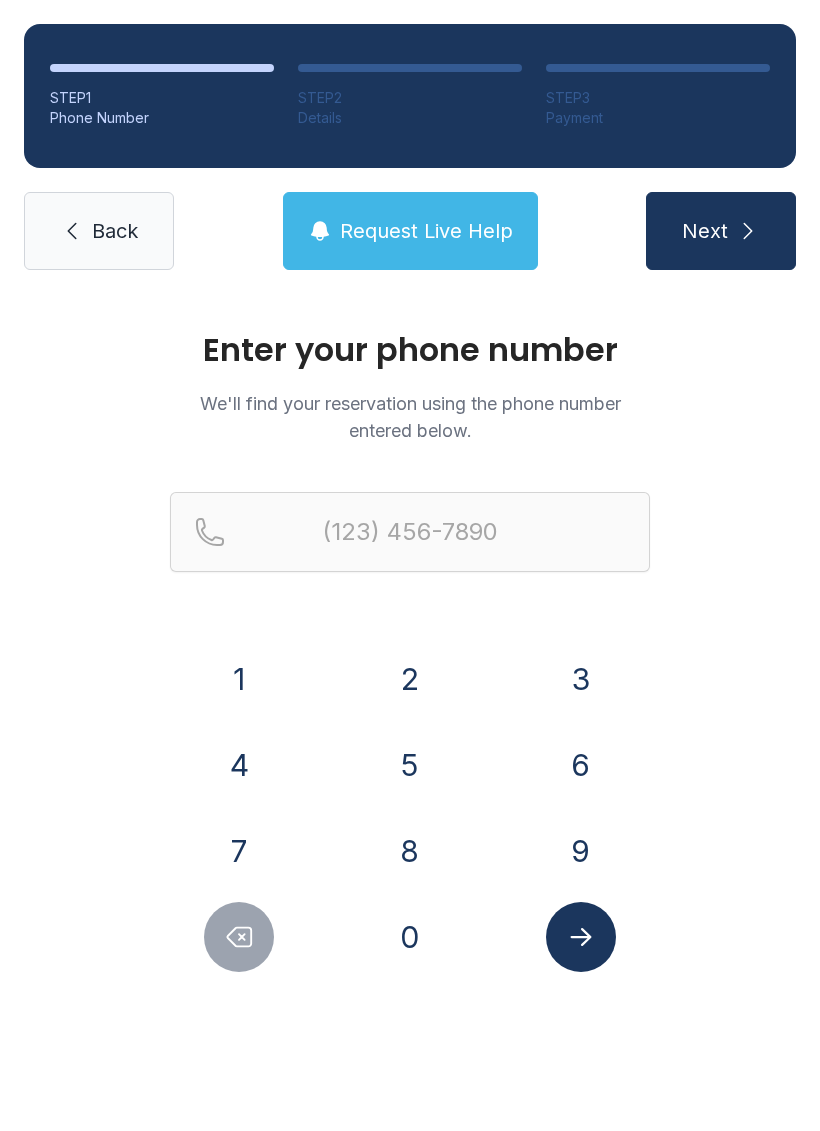 click on "2" at bounding box center (410, 679) 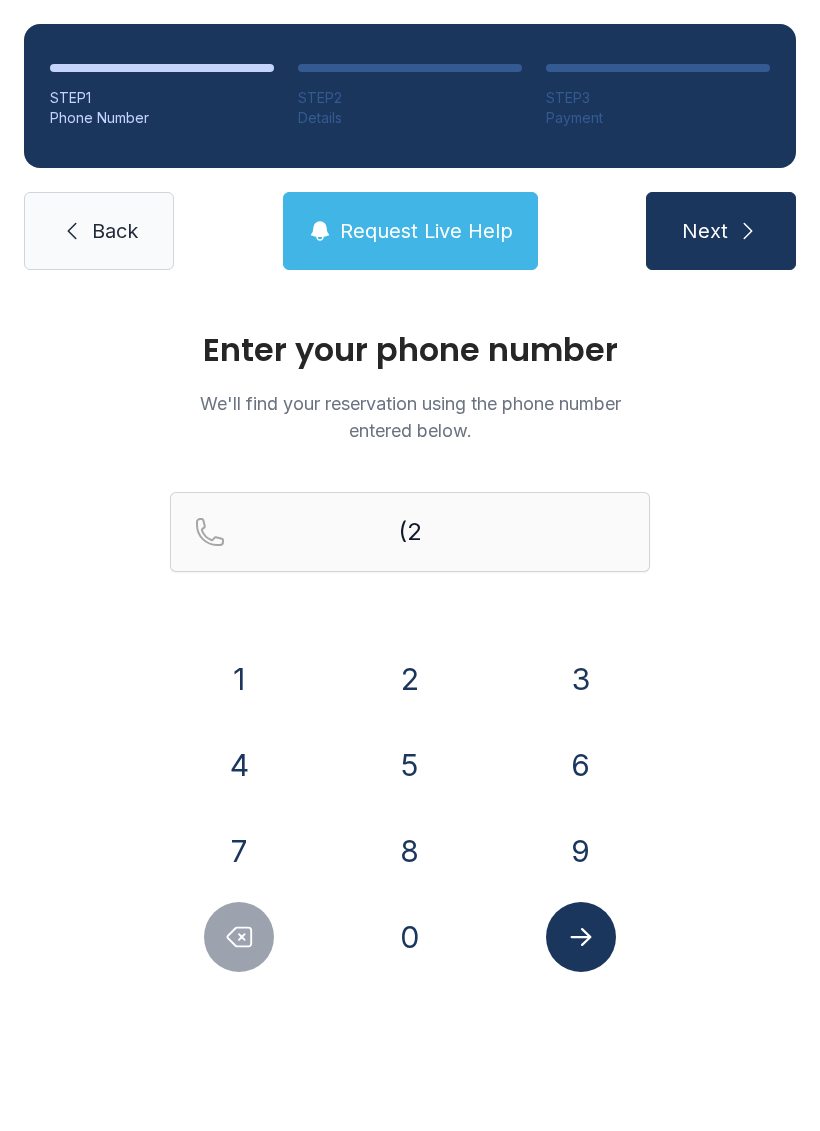 click on "5" at bounding box center [410, 765] 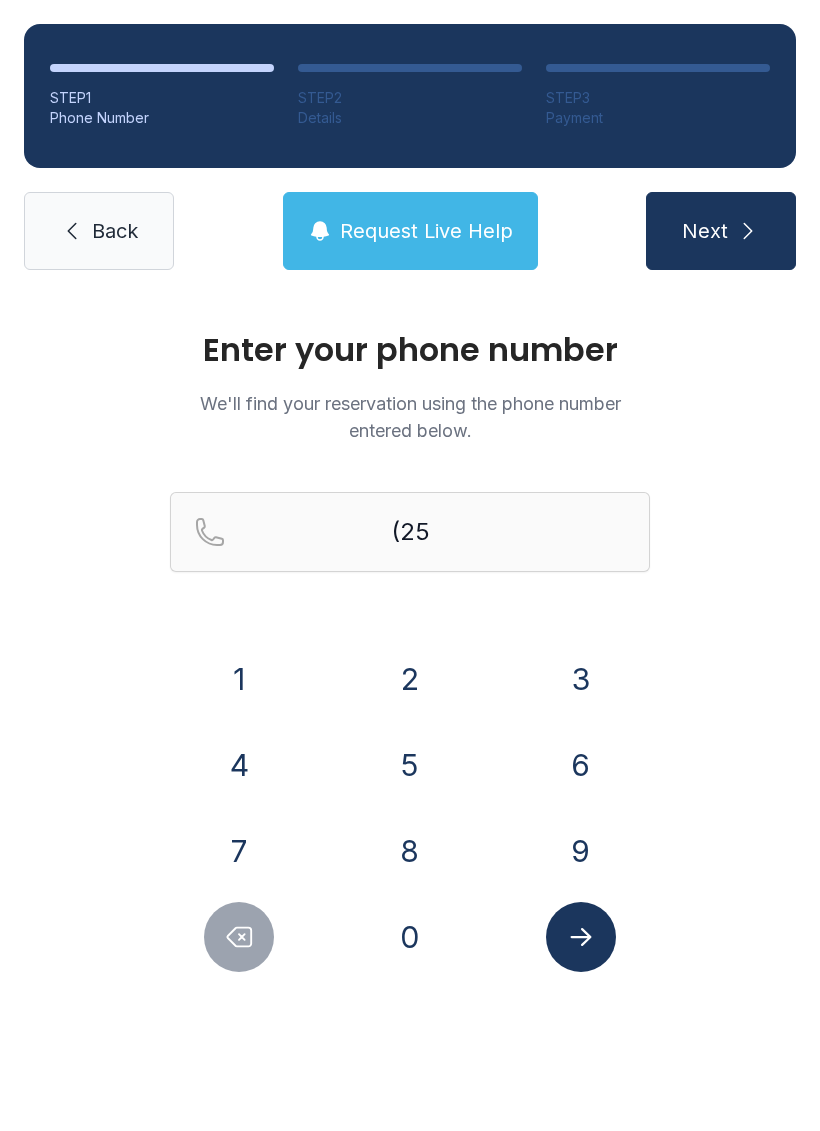 click on "3" at bounding box center [581, 679] 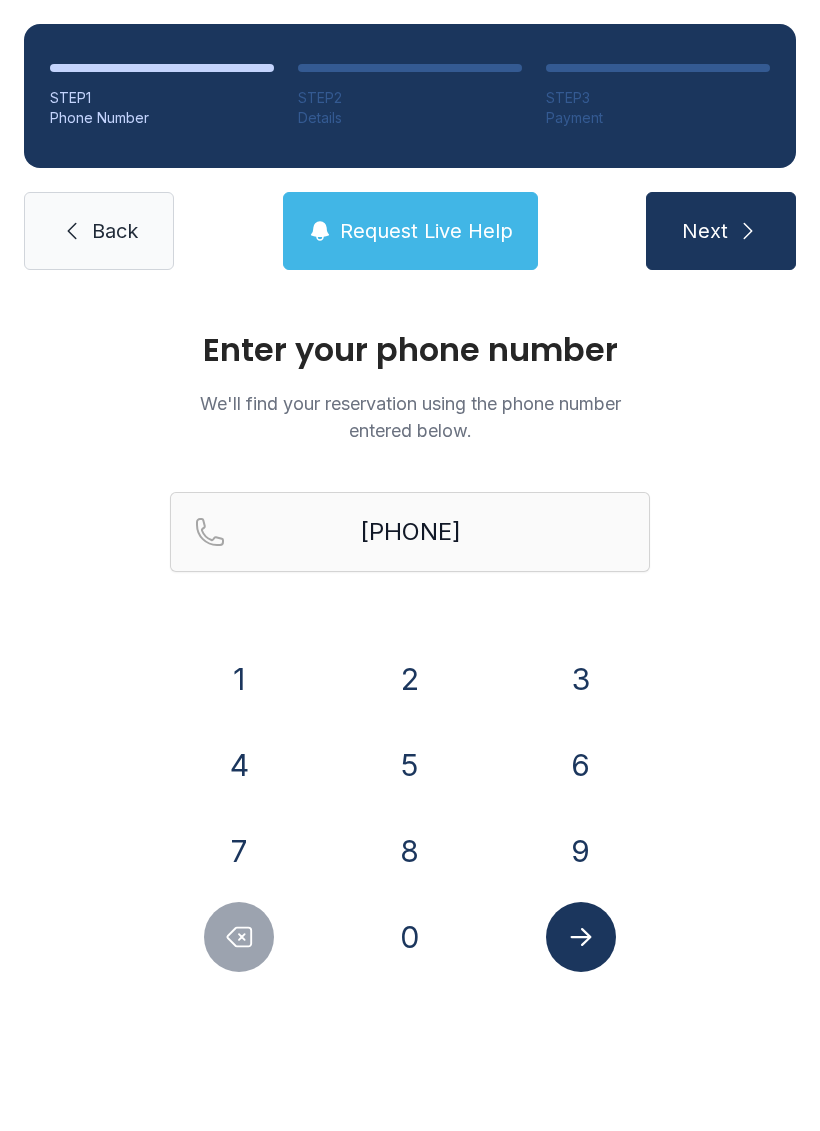 click on "6" at bounding box center (581, 765) 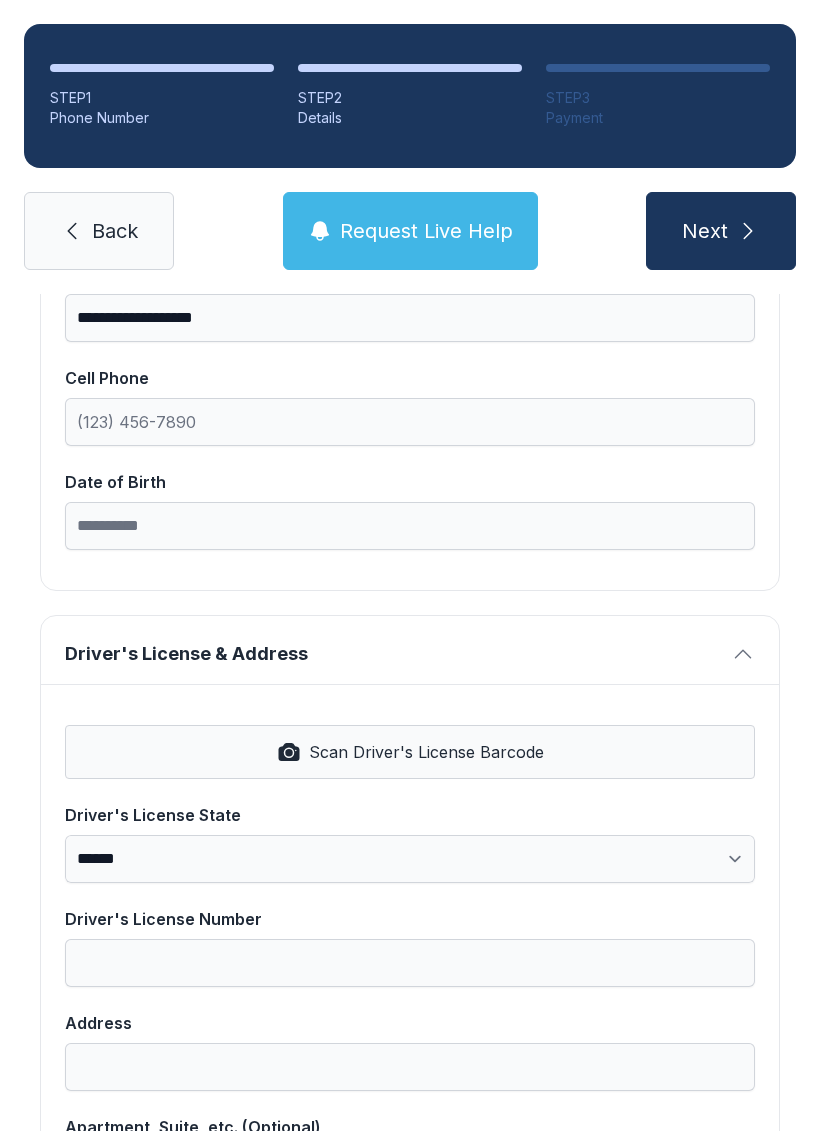 scroll, scrollTop: 463, scrollLeft: 0, axis: vertical 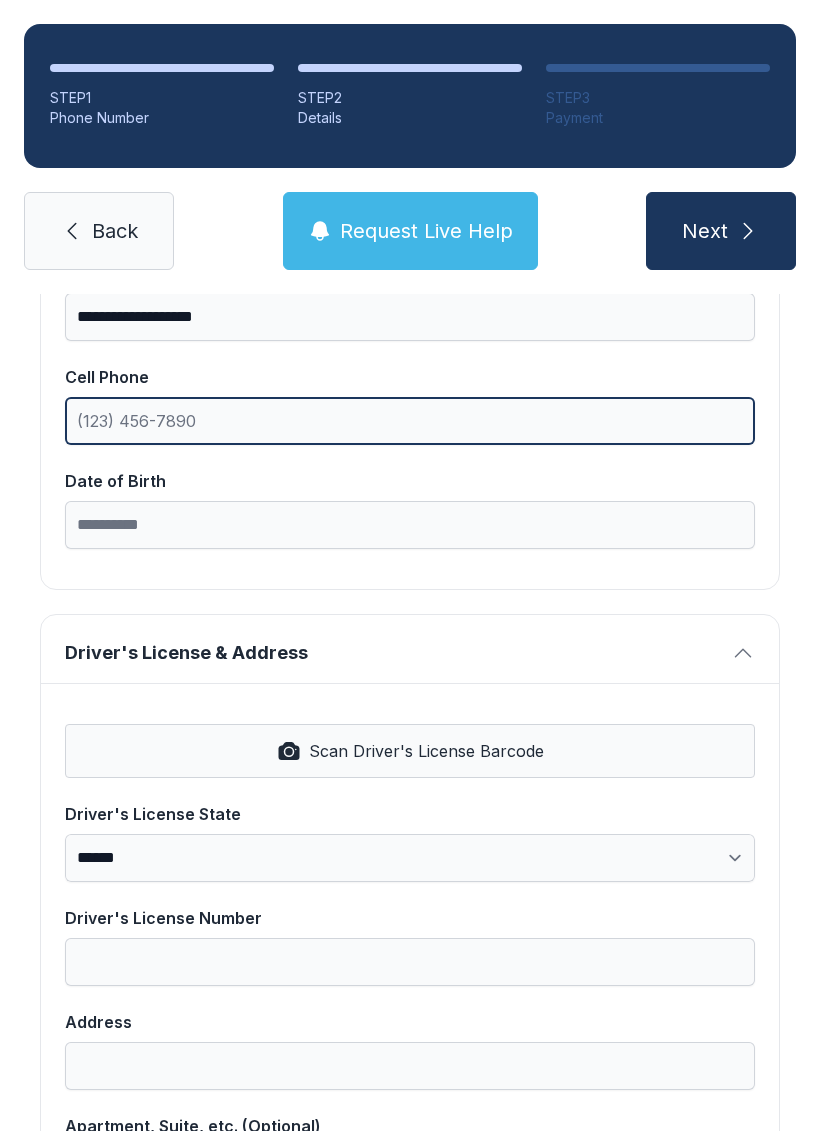 click on "Cell Phone" at bounding box center [410, 421] 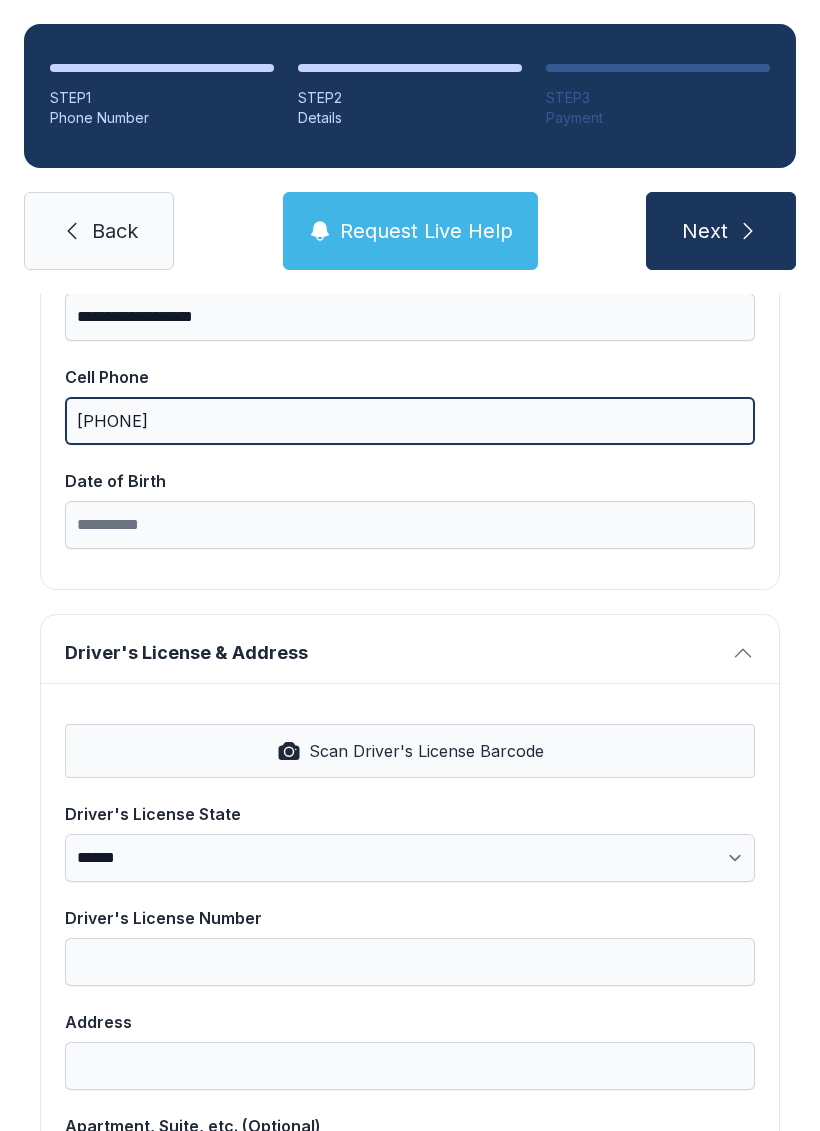 type on "[PHONE]" 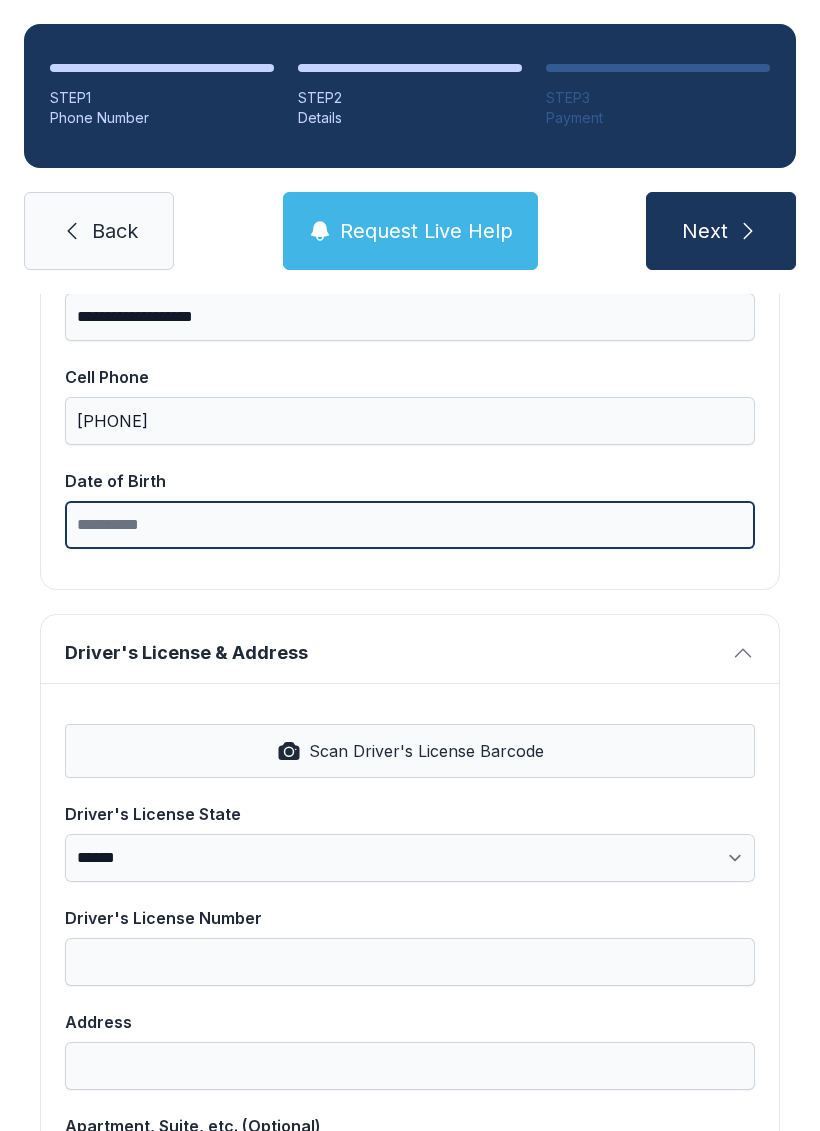 click on "Date of Birth" at bounding box center [410, 525] 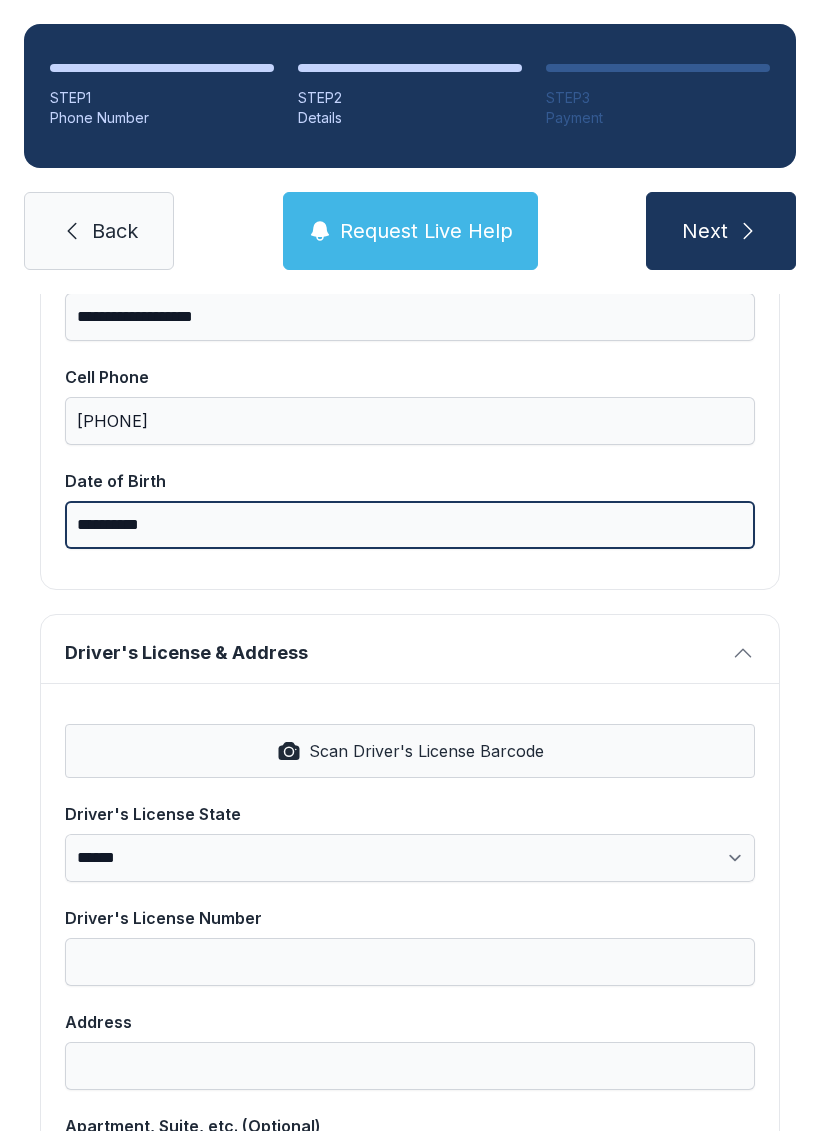 type on "**********" 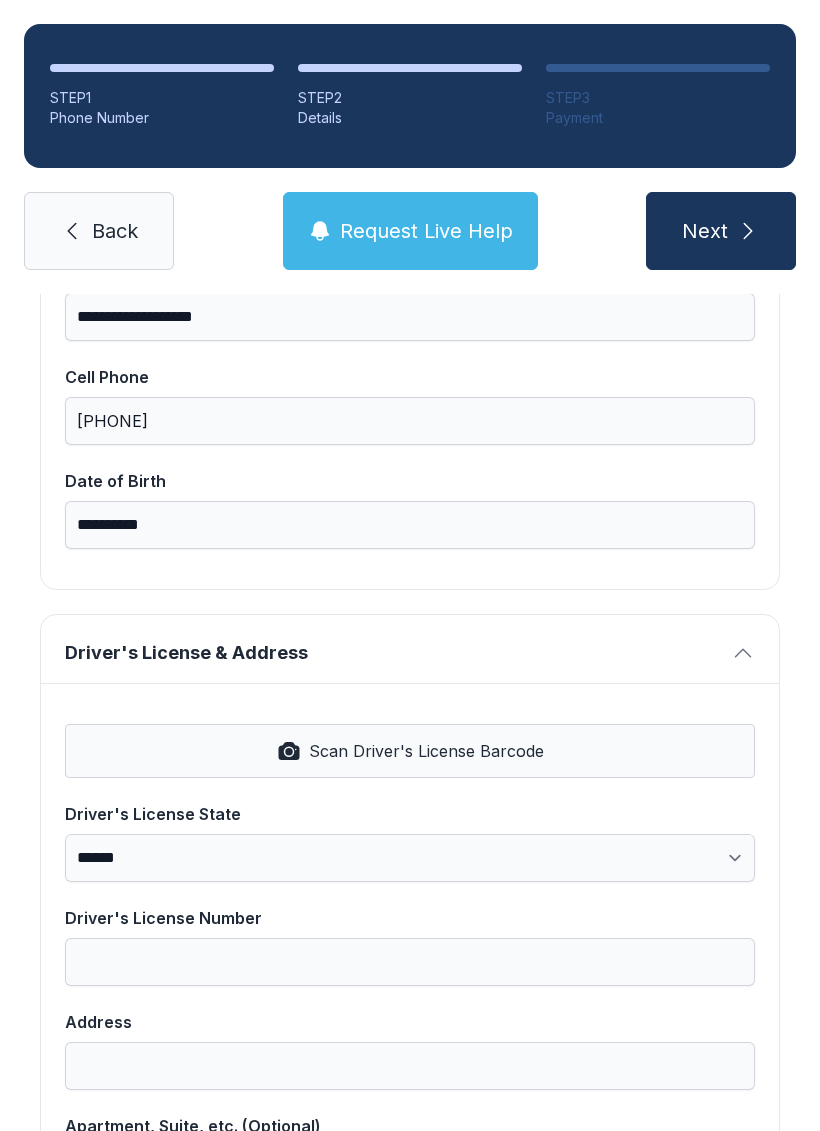click on "Driver's License & Address" at bounding box center (410, 649) 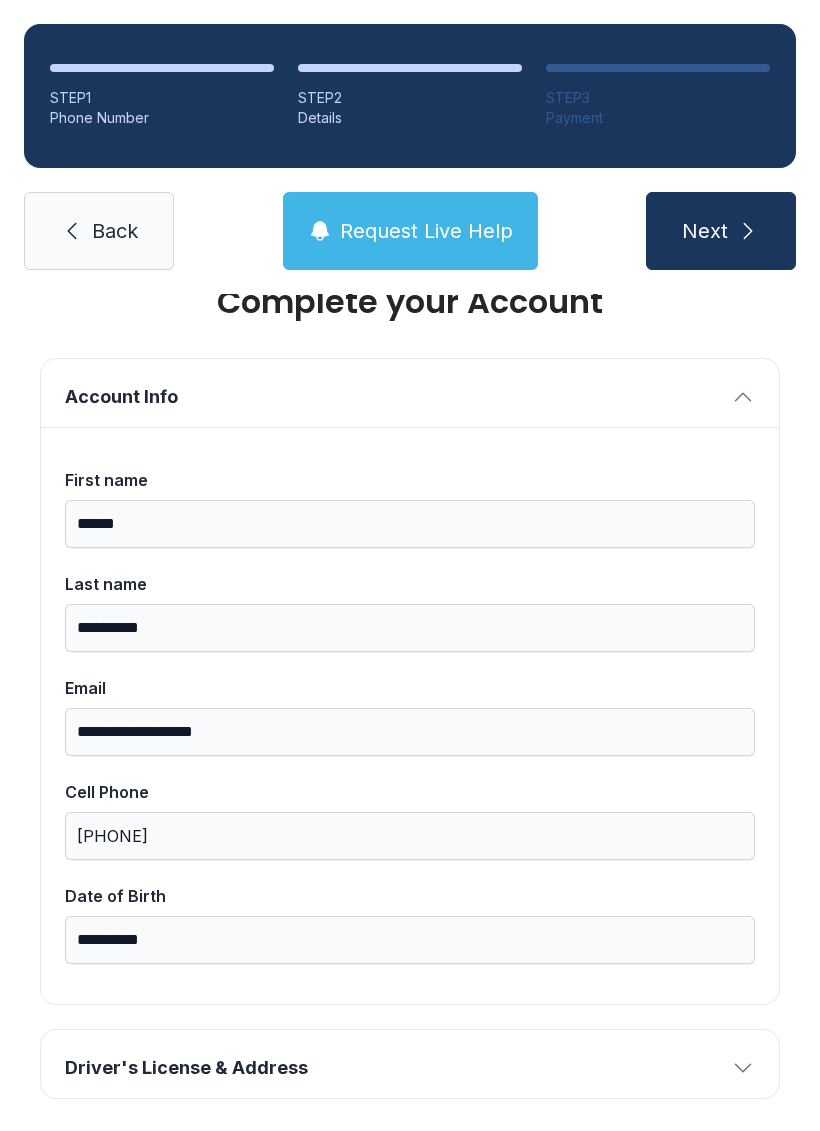 scroll, scrollTop: 47, scrollLeft: 0, axis: vertical 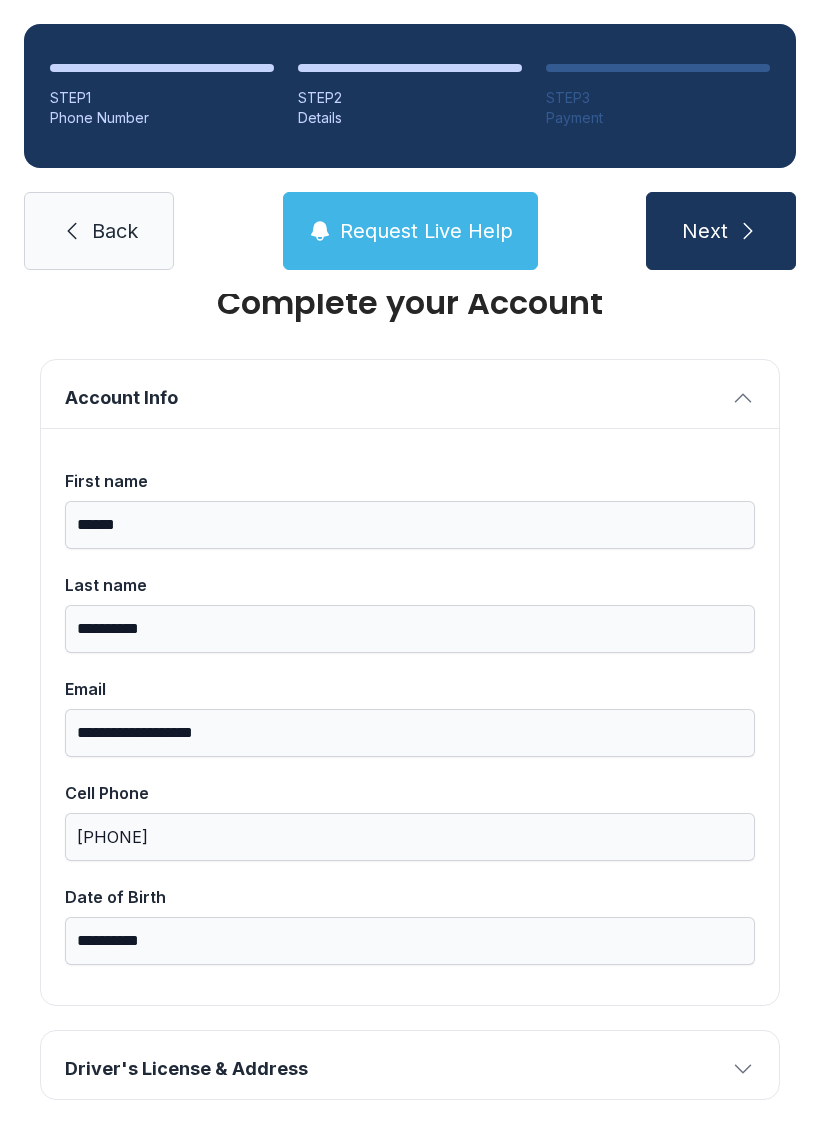 click on "Driver's License & Address" at bounding box center [410, 1065] 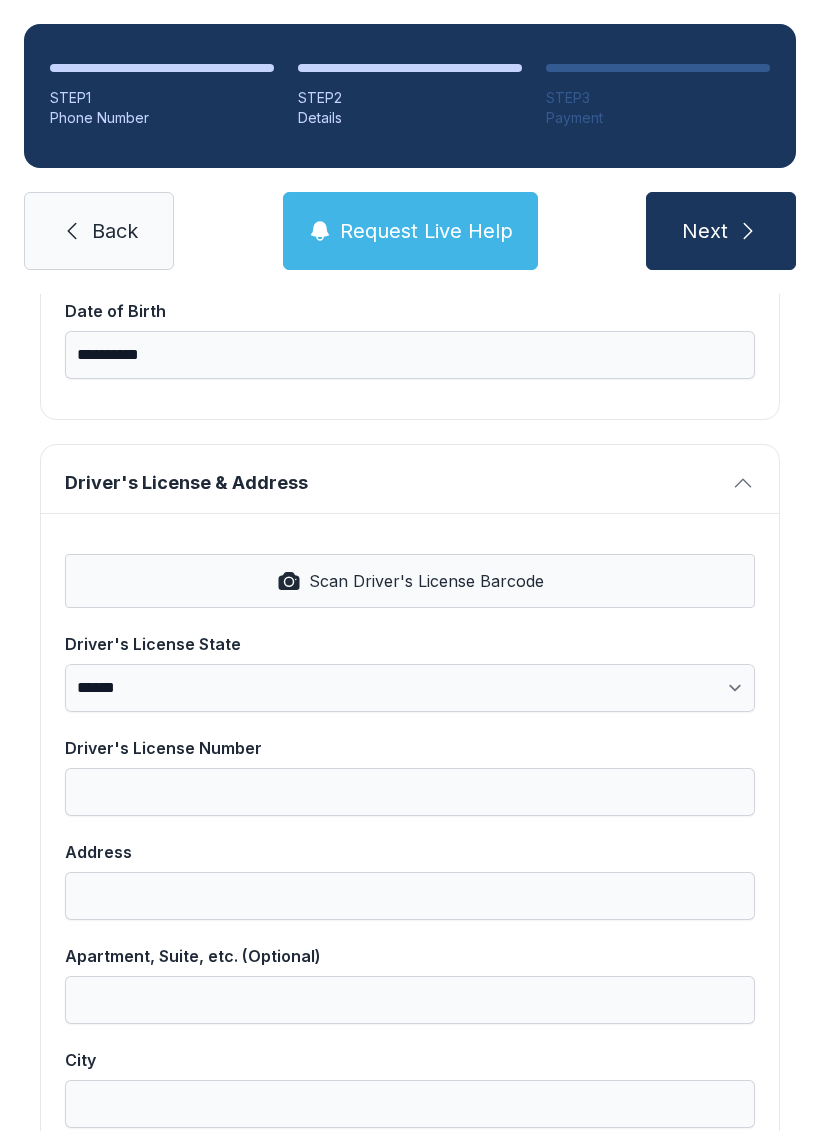 scroll, scrollTop: 634, scrollLeft: 0, axis: vertical 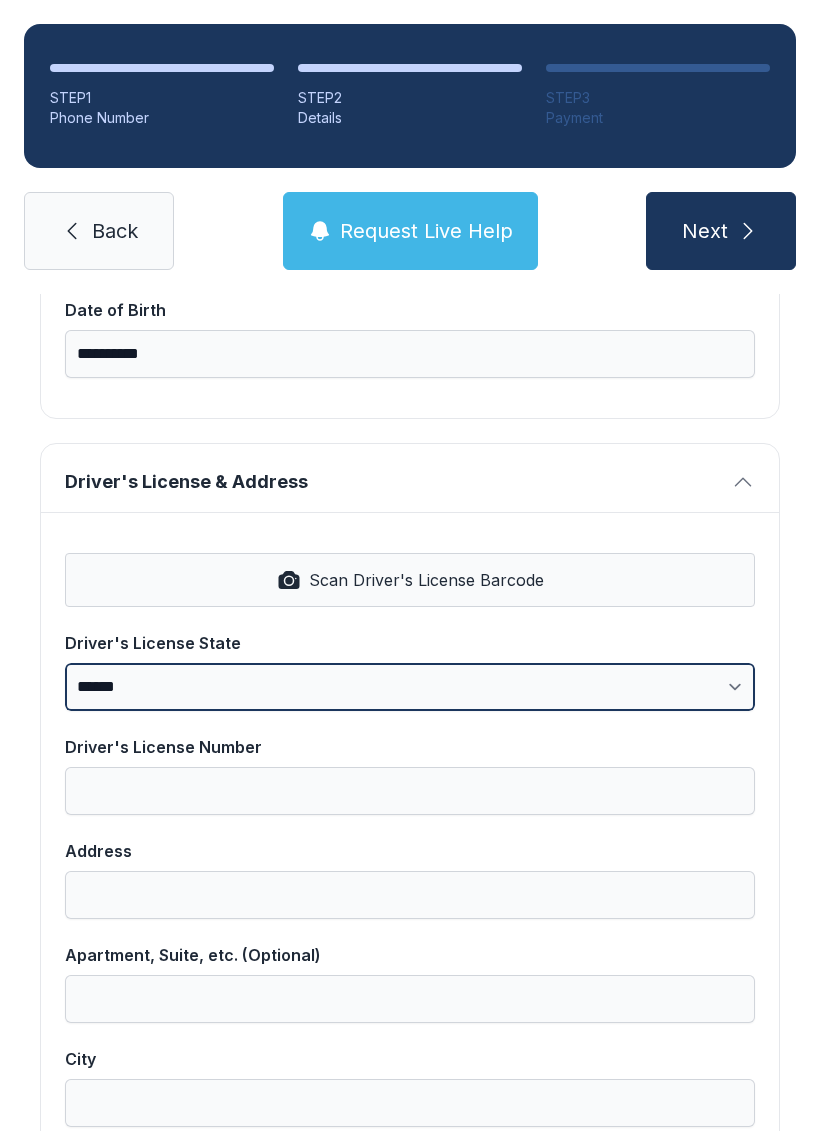 click on "**********" at bounding box center (410, 687) 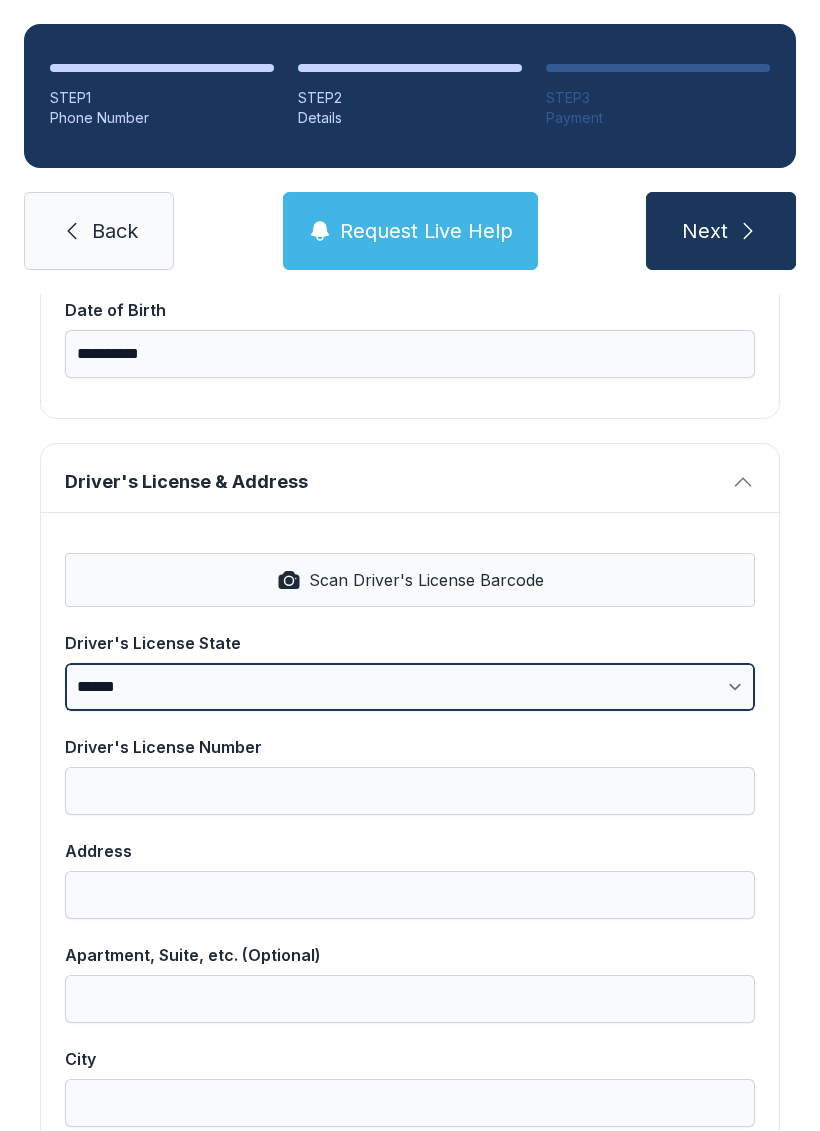 select on "**" 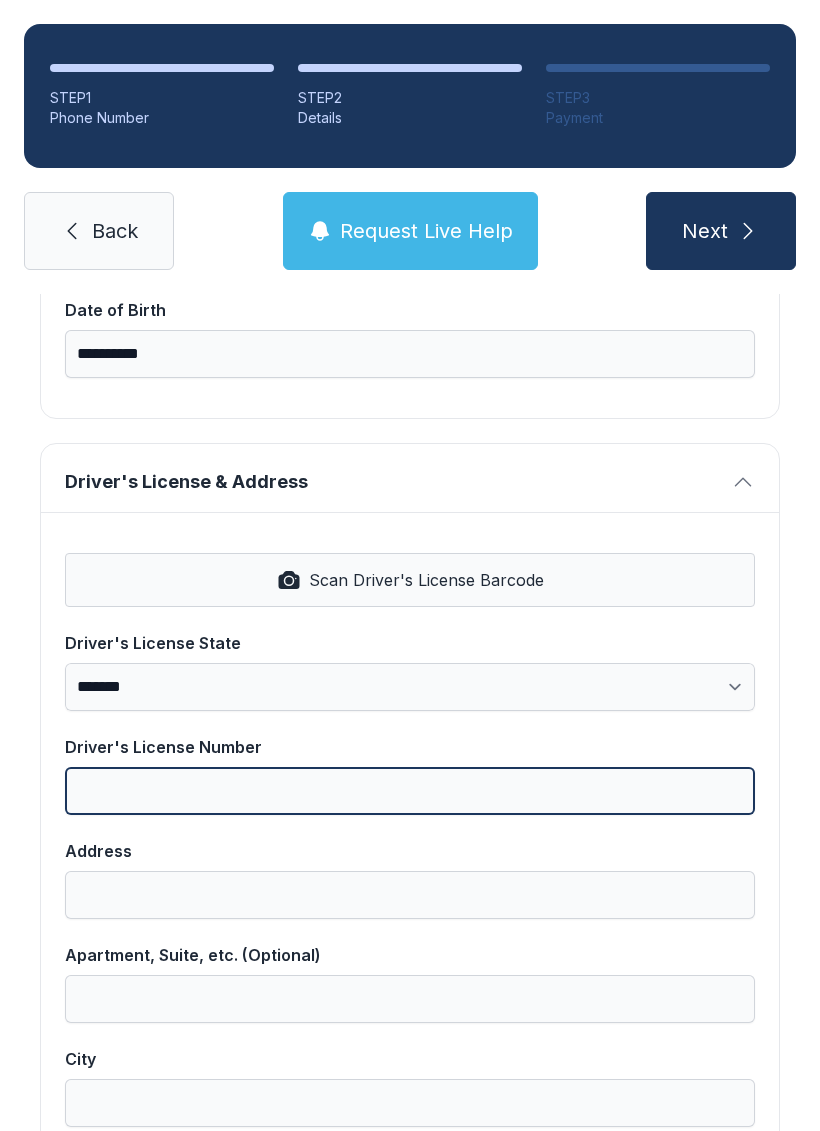 click on "Driver's License Number" at bounding box center [410, 791] 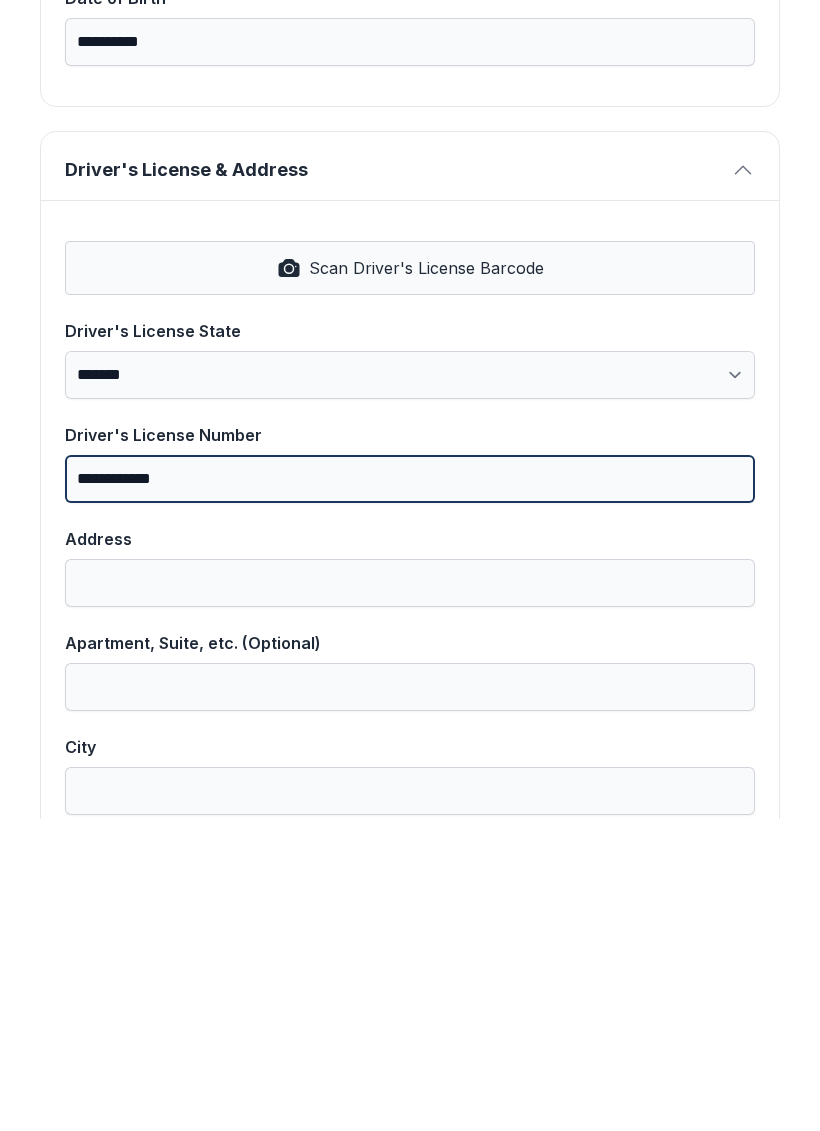 type on "**********" 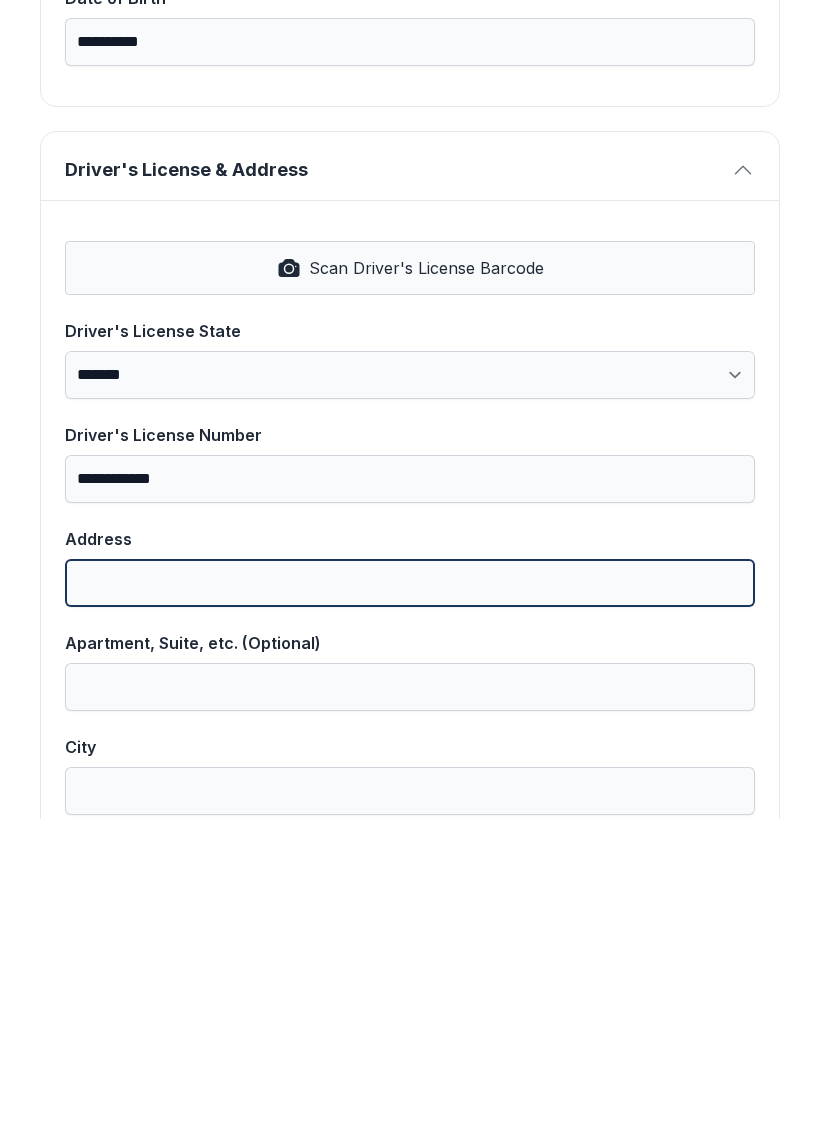 click on "Address" at bounding box center [410, 895] 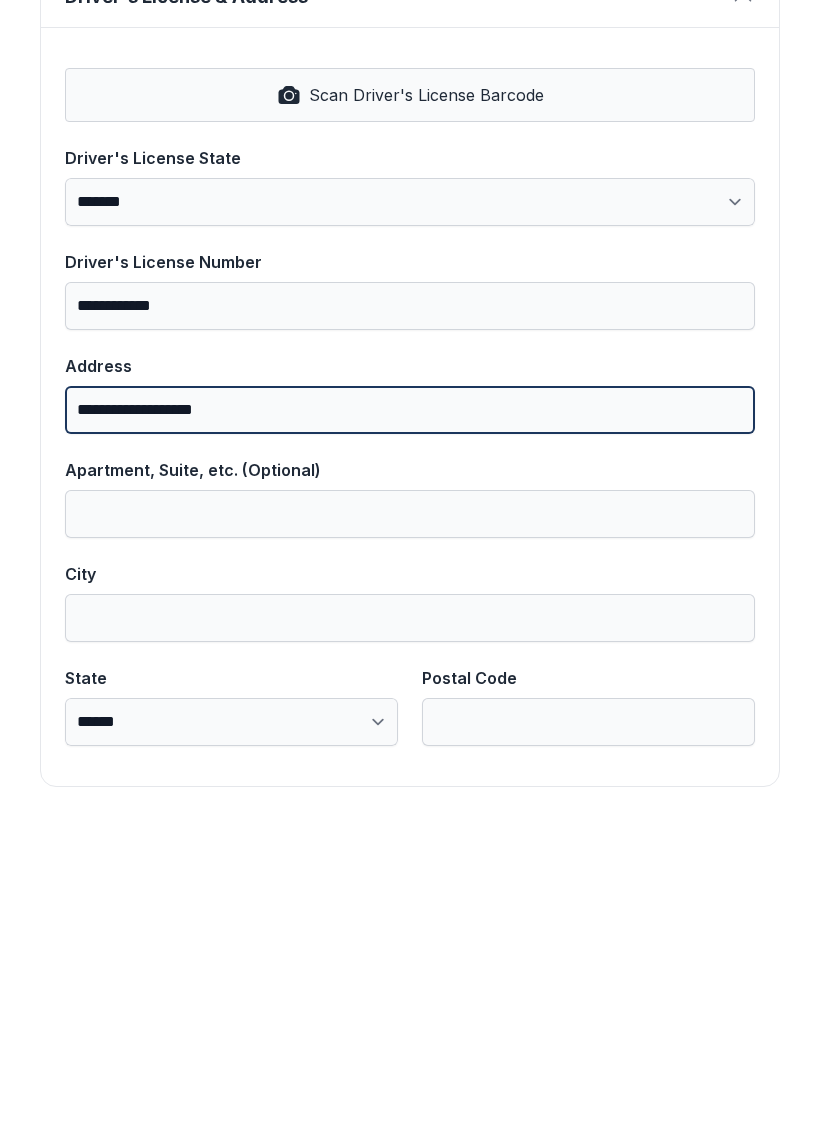 scroll, scrollTop: 806, scrollLeft: 0, axis: vertical 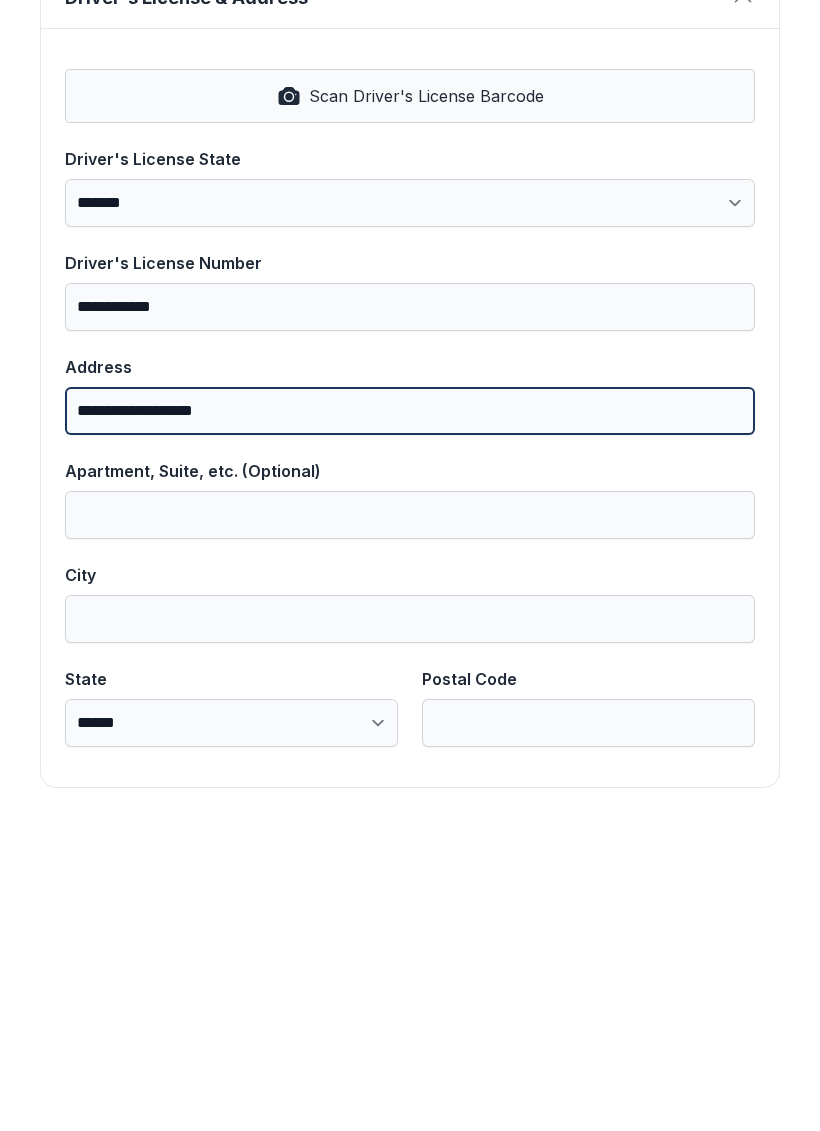 type on "**********" 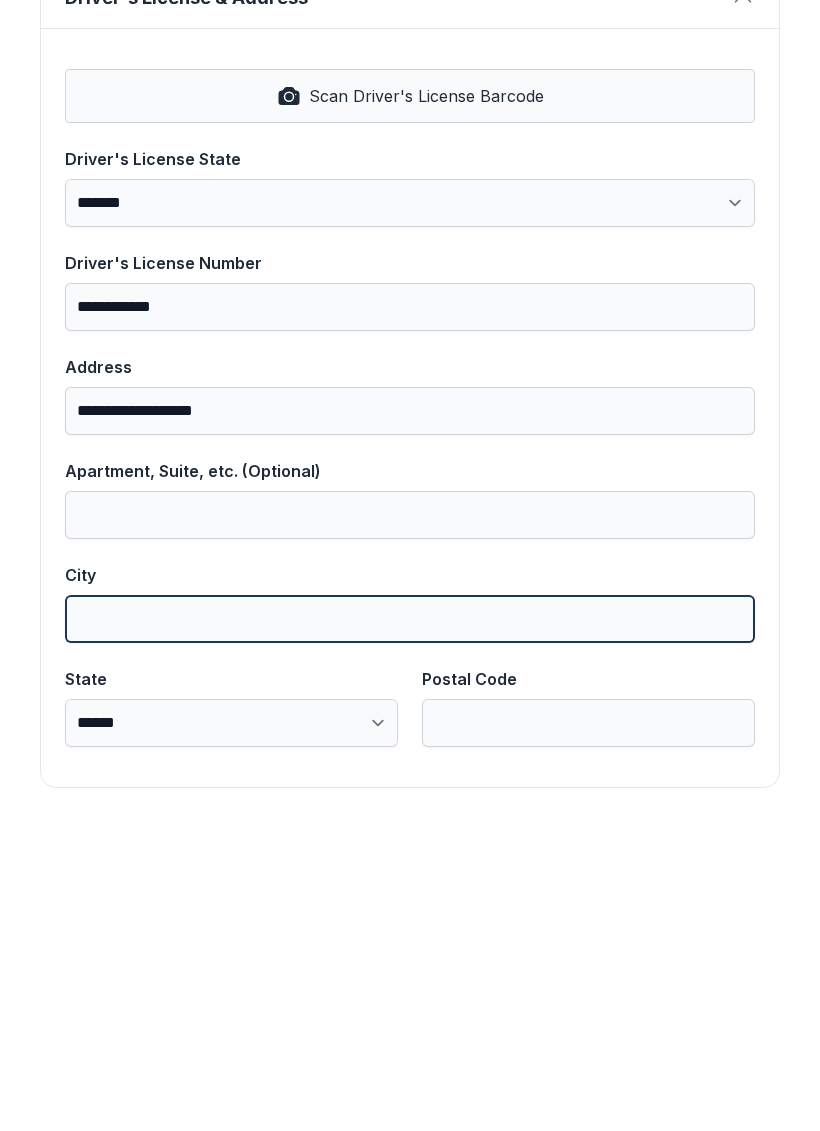click on "City" at bounding box center [410, 931] 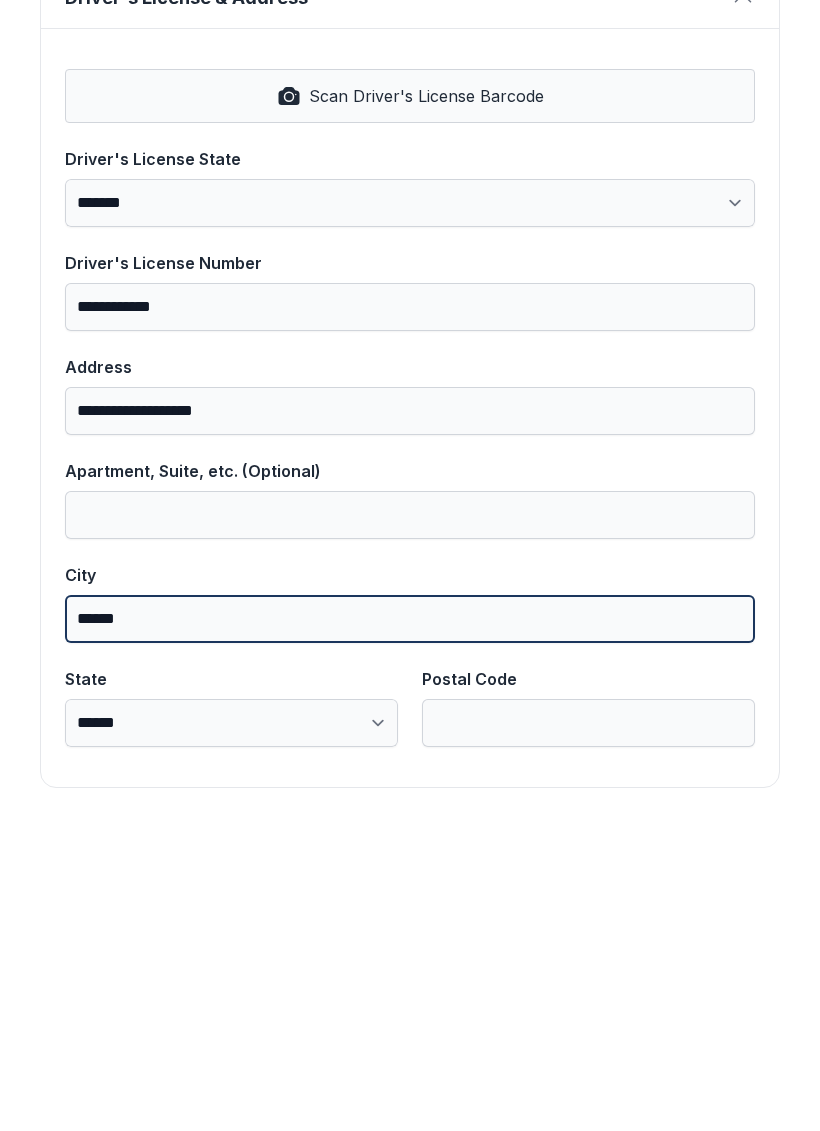 type on "******" 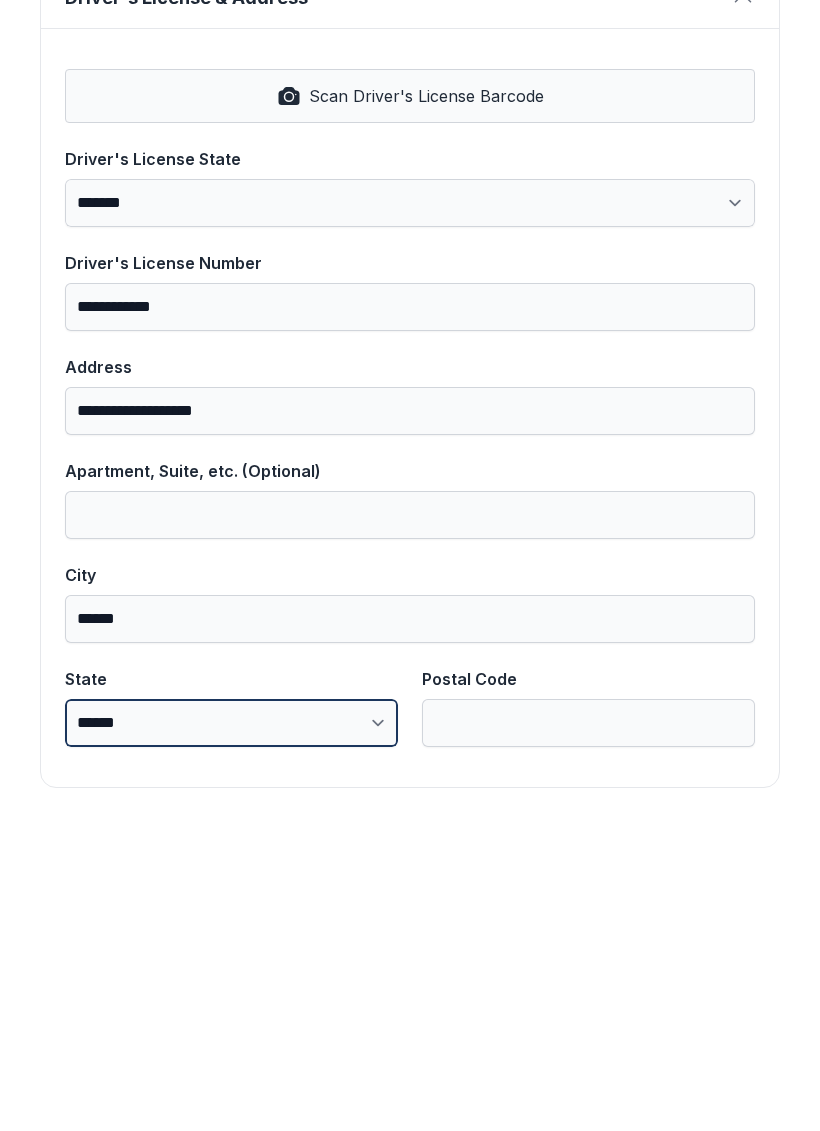 click on "**********" at bounding box center [231, 1035] 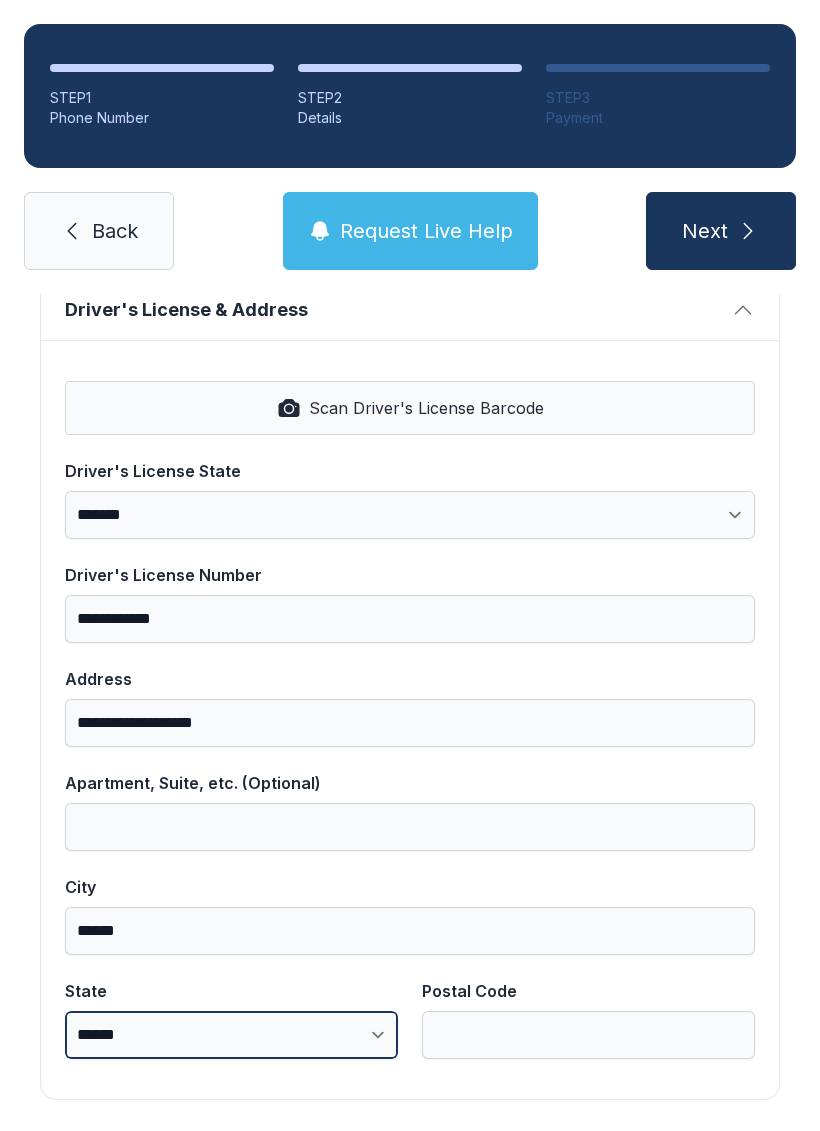 select on "**" 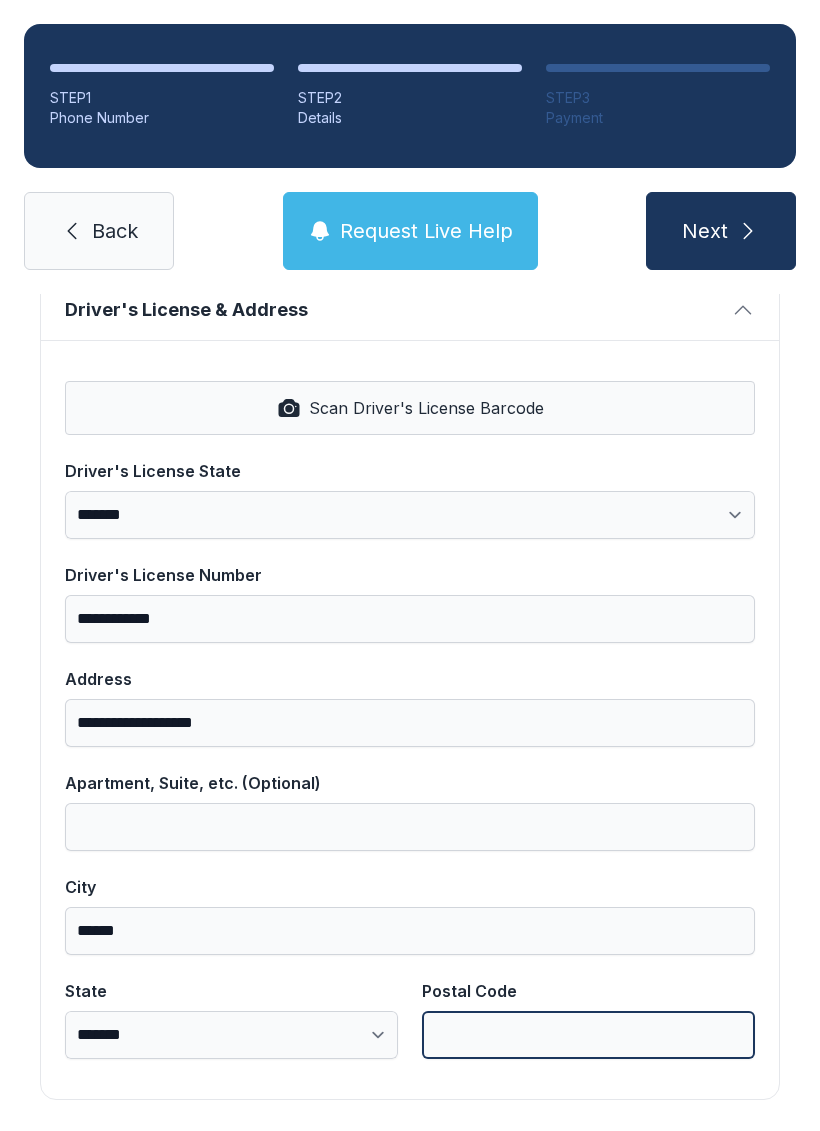 click on "Postal Code" at bounding box center (588, 1035) 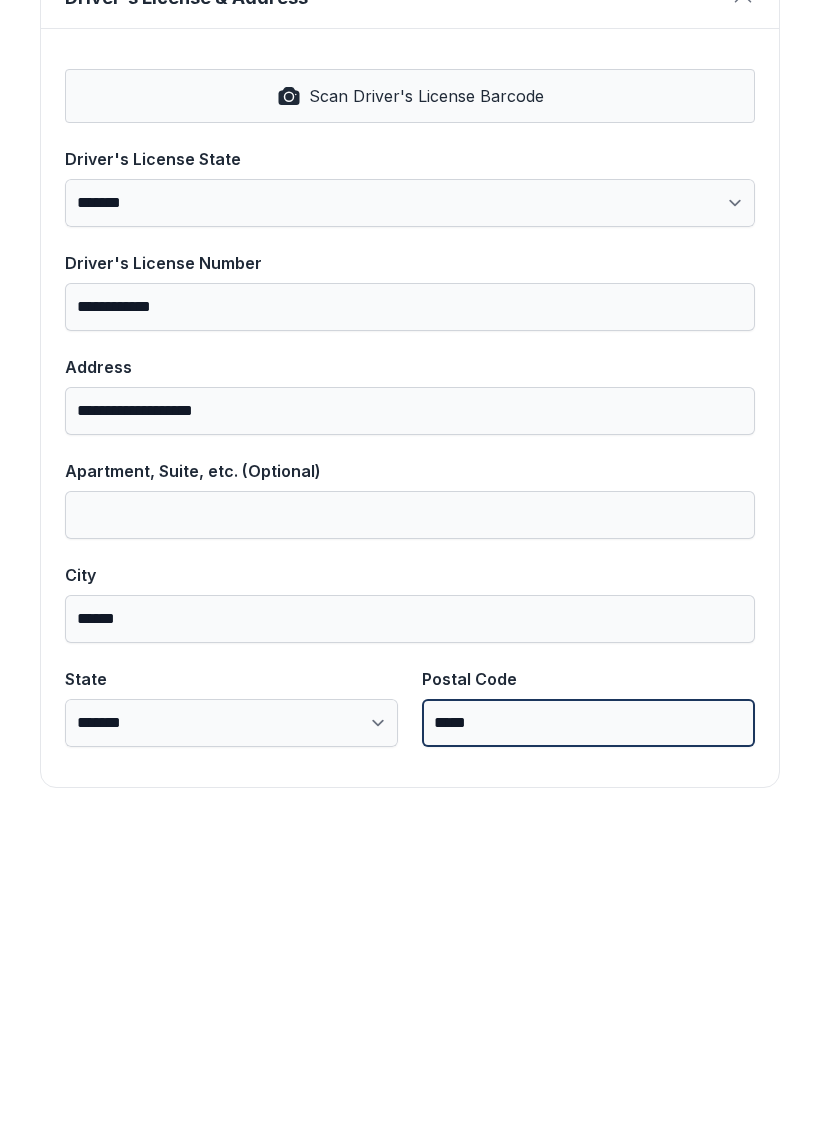 type on "*****" 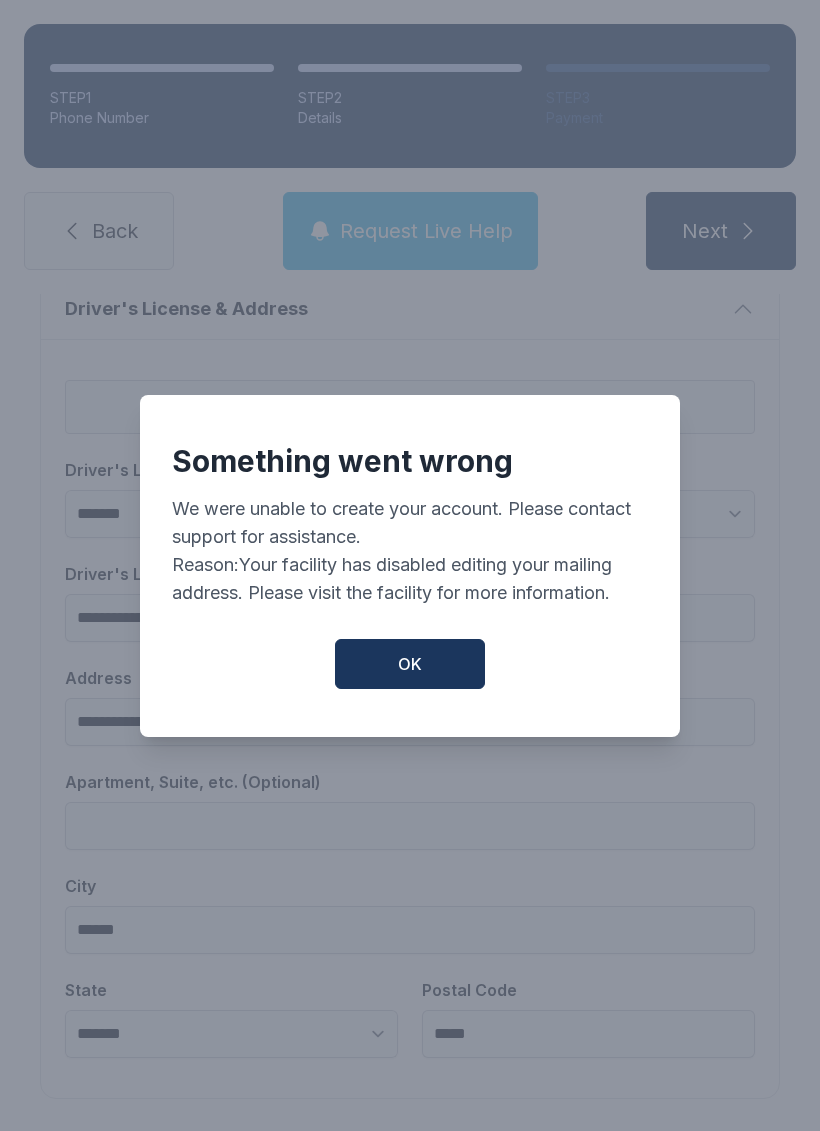 scroll, scrollTop: 806, scrollLeft: 0, axis: vertical 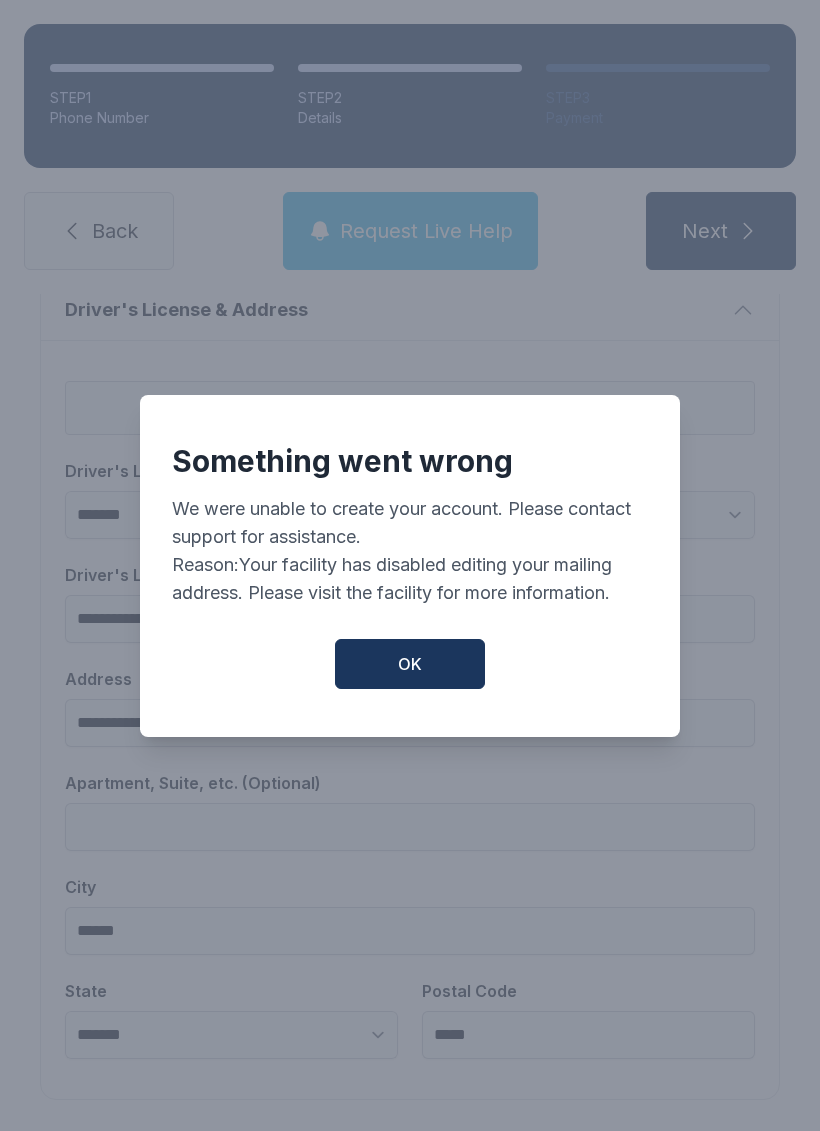 click on "OK" at bounding box center (410, 664) 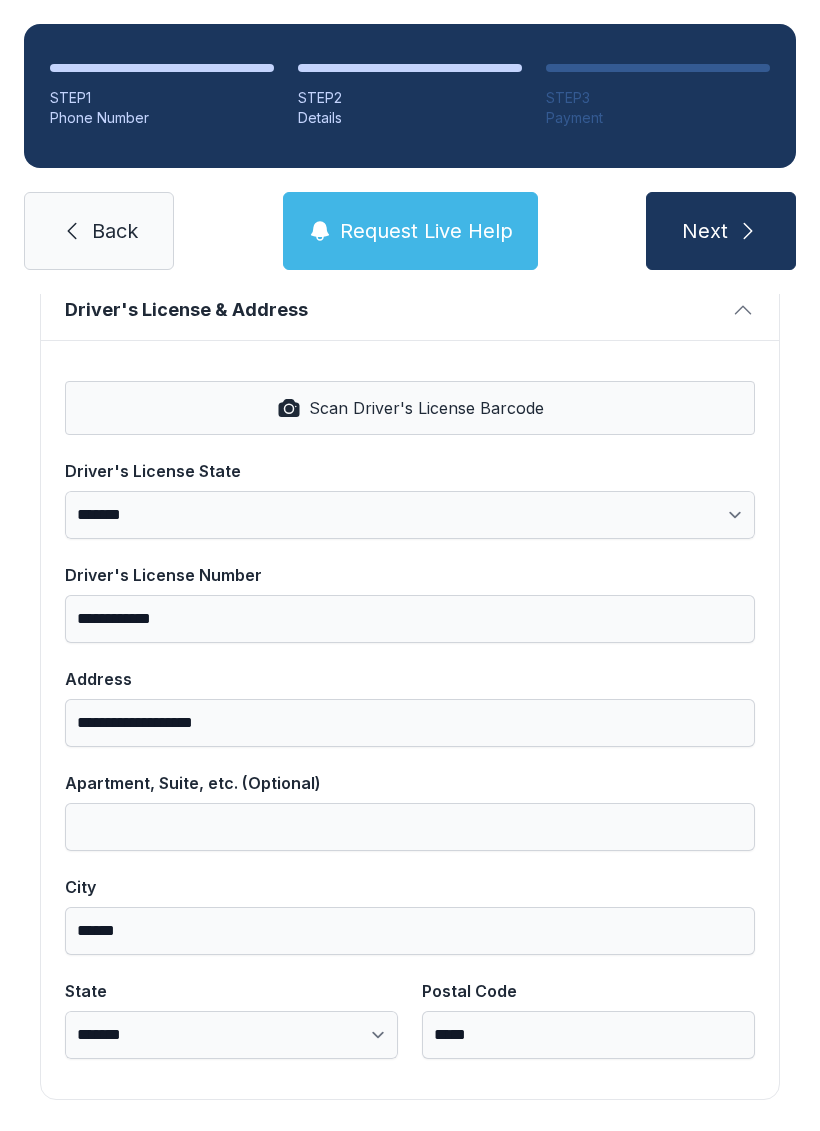 click on "Next" at bounding box center [705, 231] 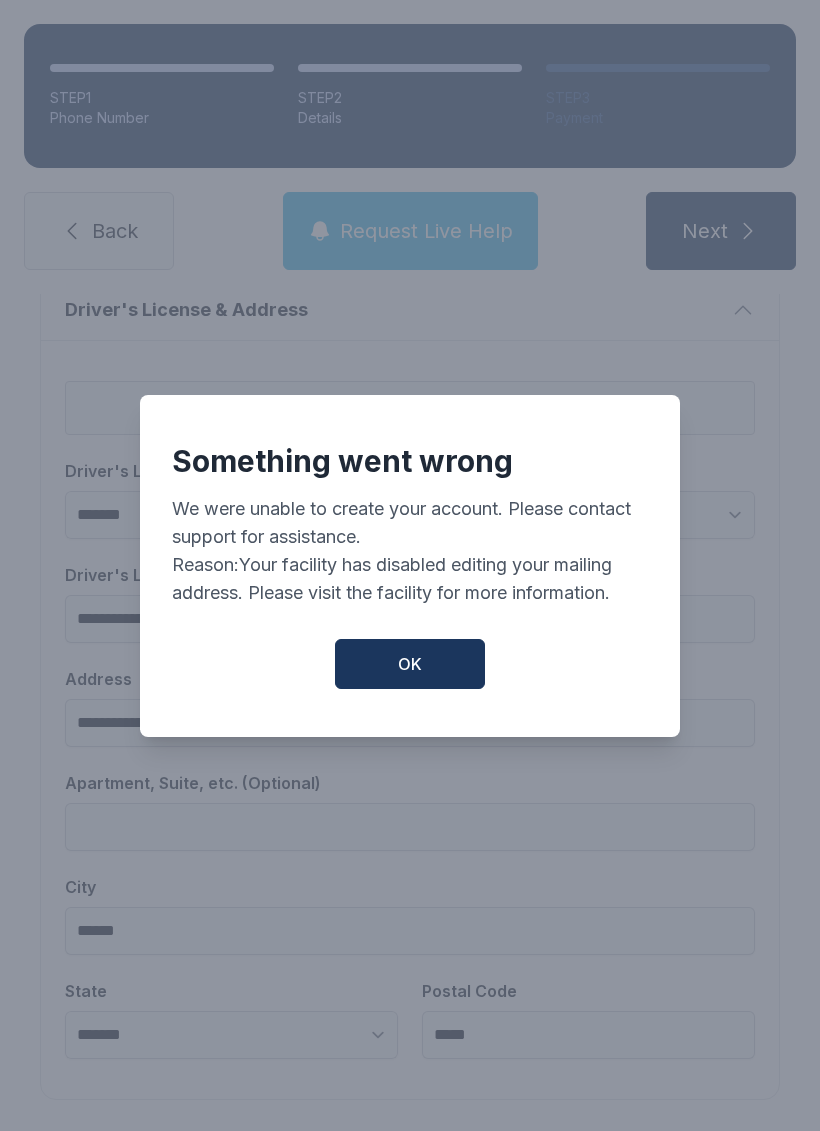 click on "OK" at bounding box center (410, 664) 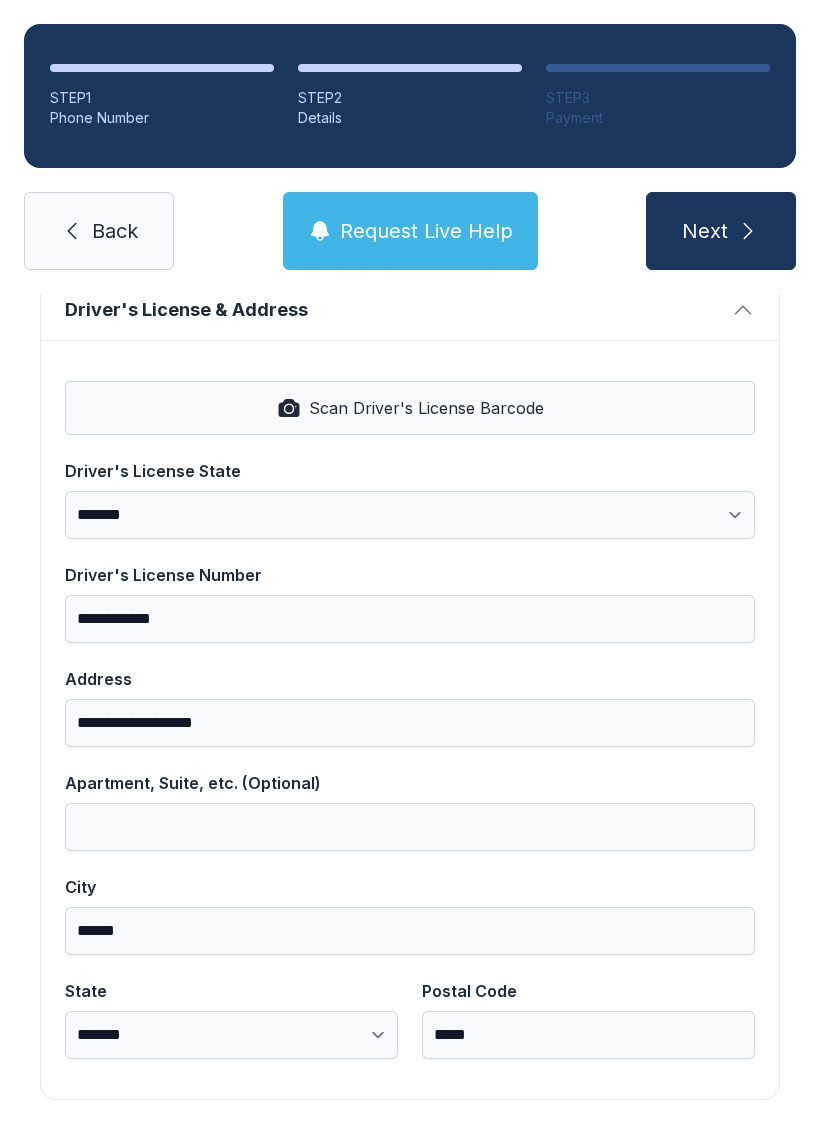 click on "Scan Driver's License Barcode" at bounding box center [410, 408] 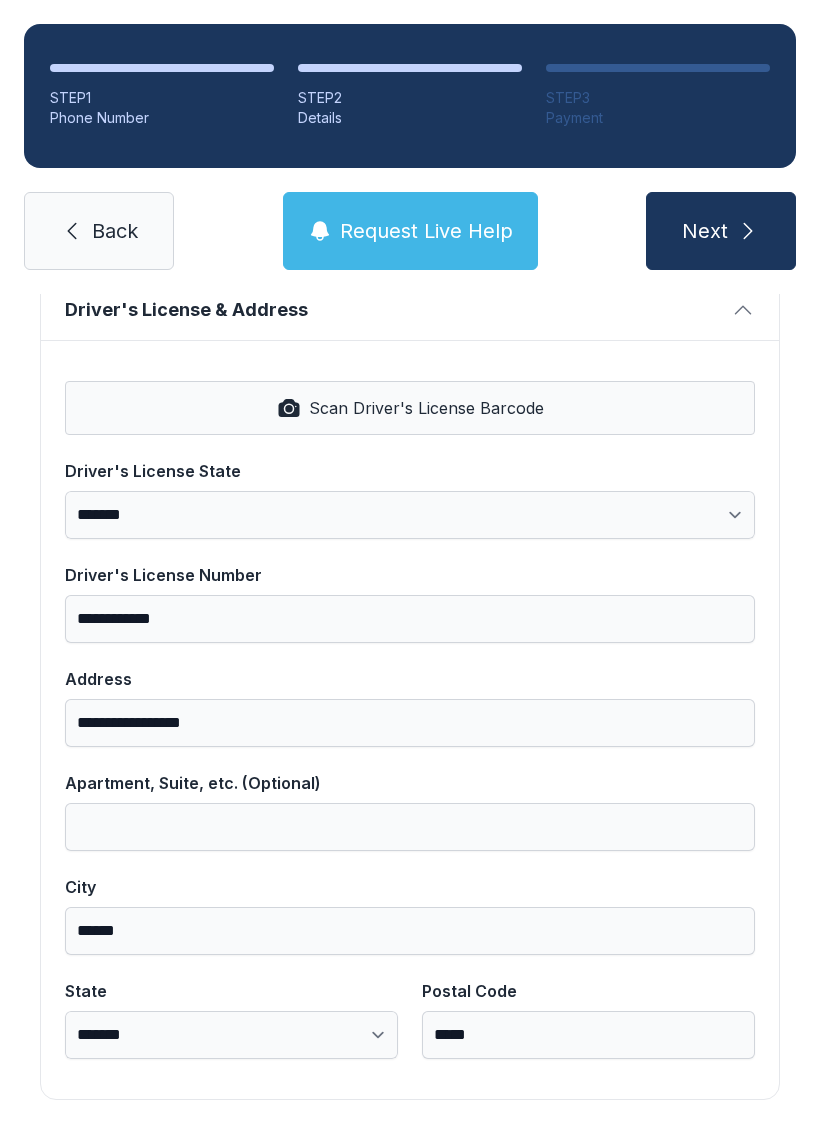 click 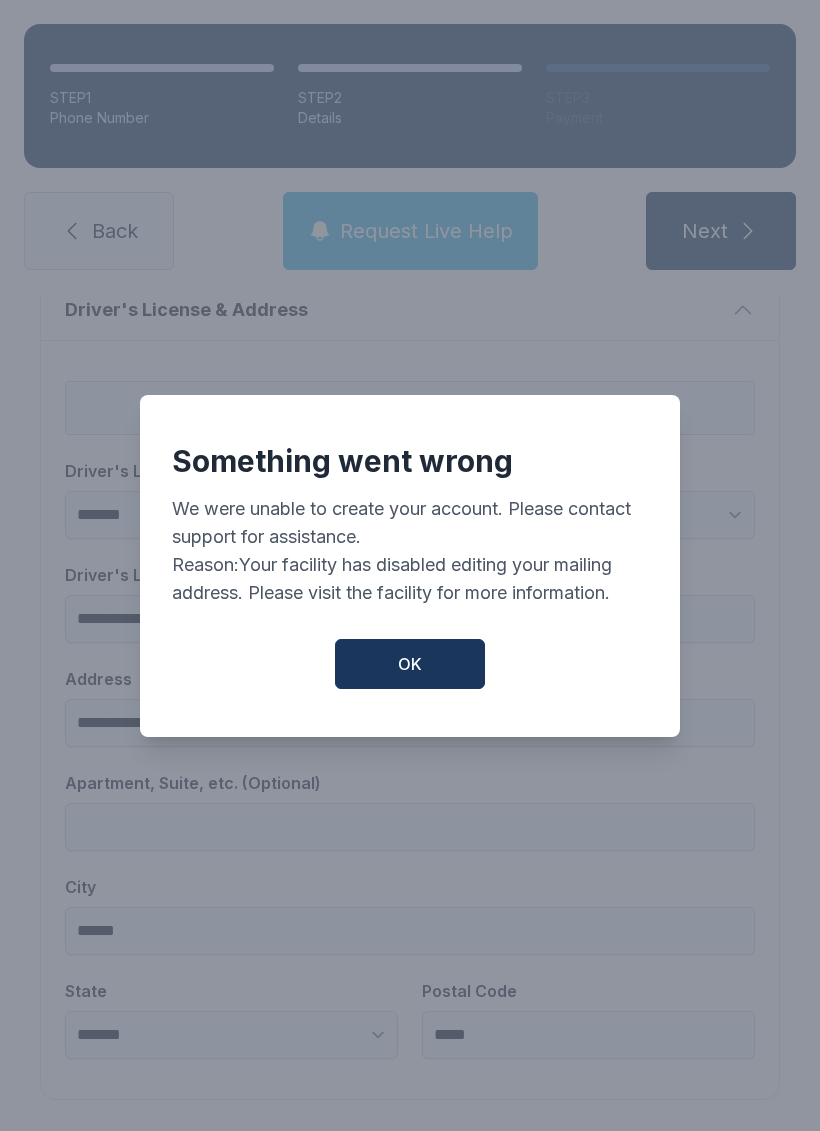 click on "Something went wrong We were unable to create your account. Please contact support for assistance. Reason:  Your facility has disabled editing your mailing address.  Please visit the facility for more information. OK" at bounding box center [410, 566] 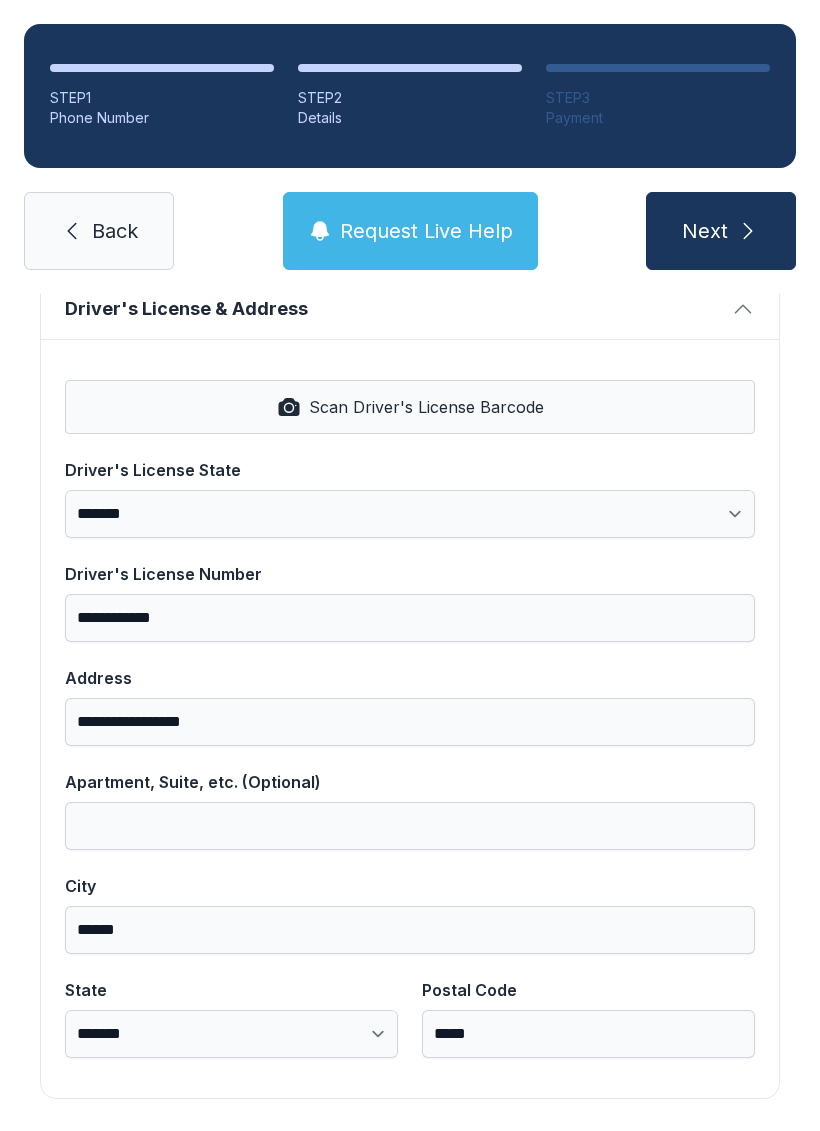 scroll, scrollTop: 806, scrollLeft: 0, axis: vertical 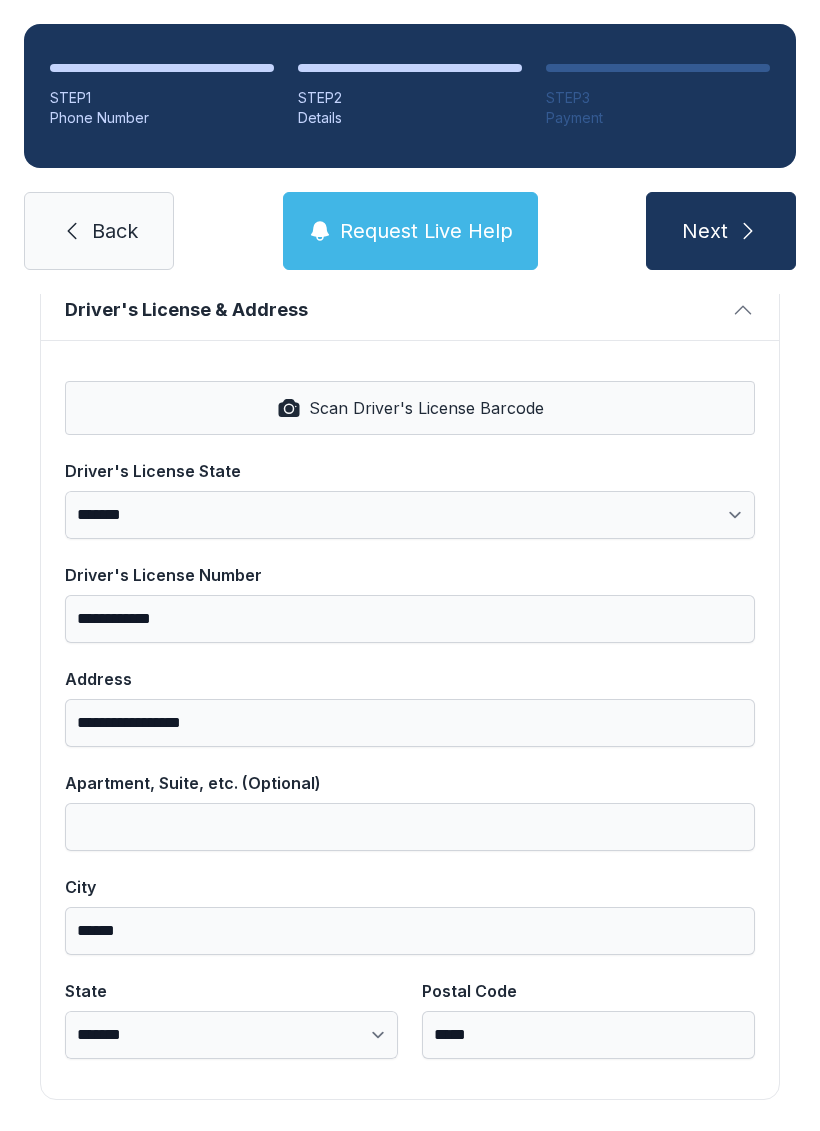 click on "Next" at bounding box center (705, 231) 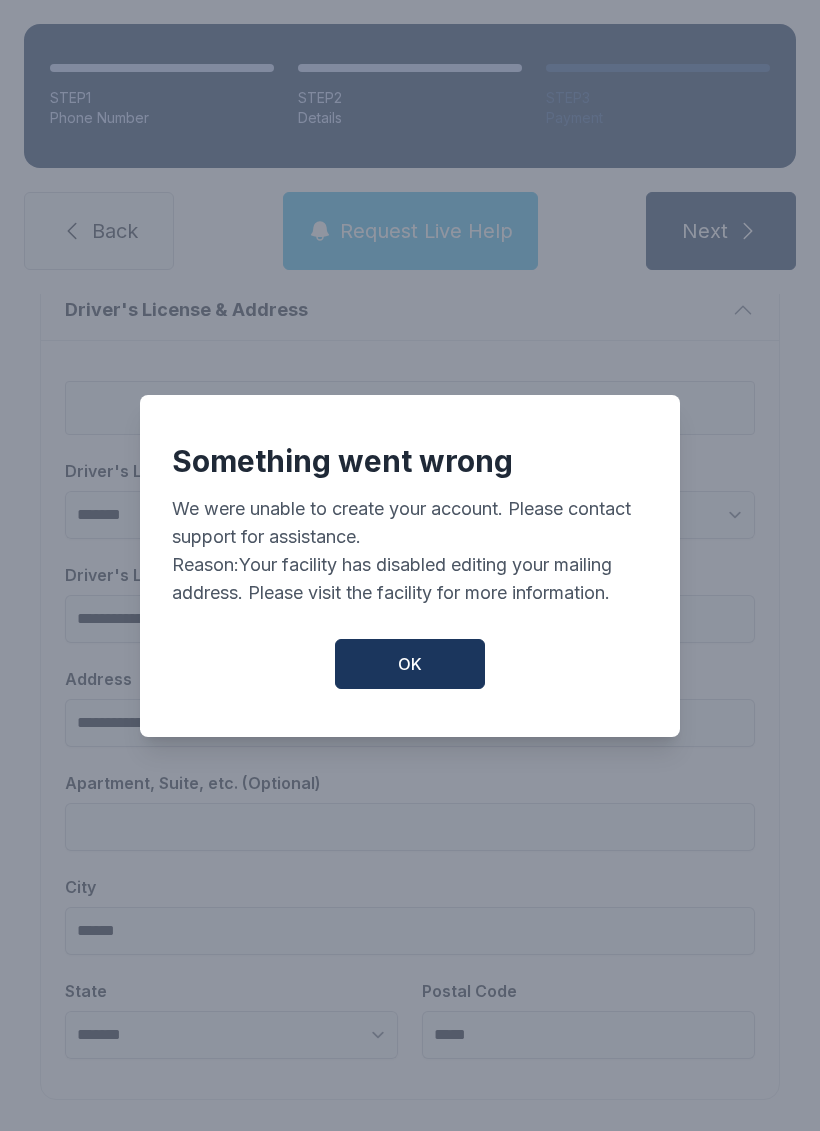 click on "OK" at bounding box center (410, 664) 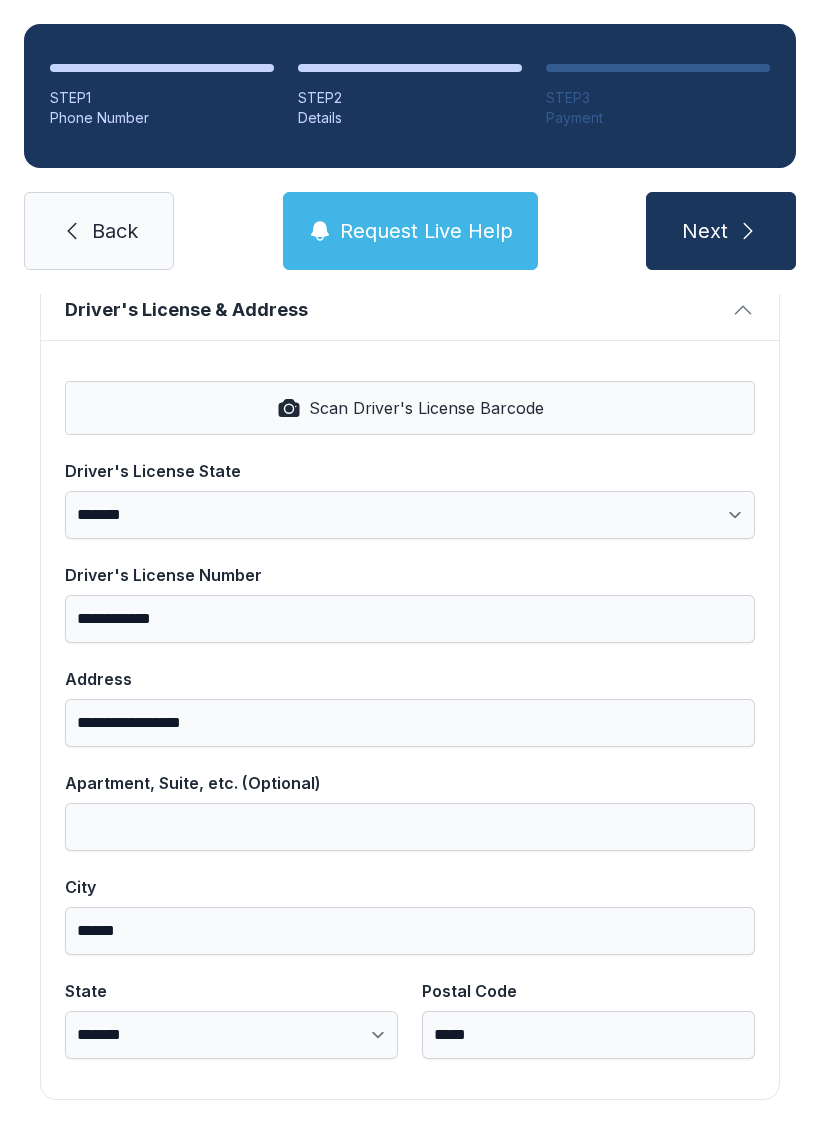 click on "Back" at bounding box center [115, 231] 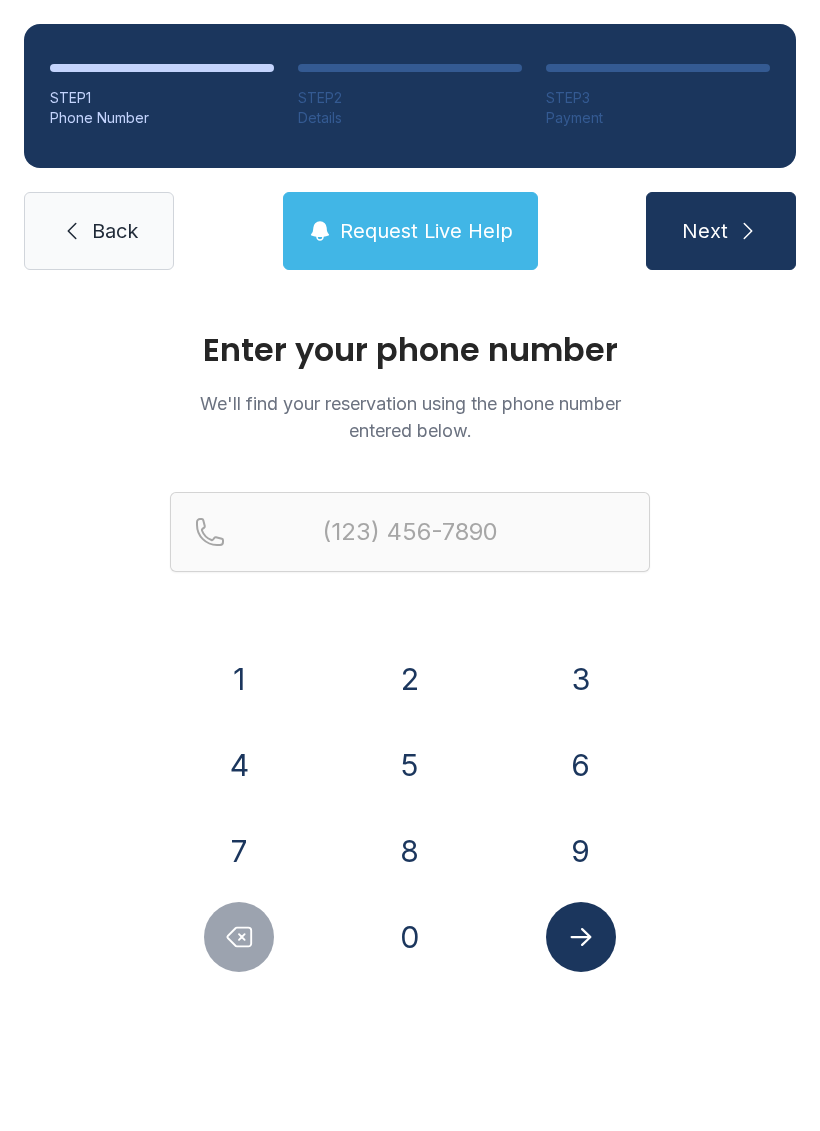 click on "Back" at bounding box center (99, 231) 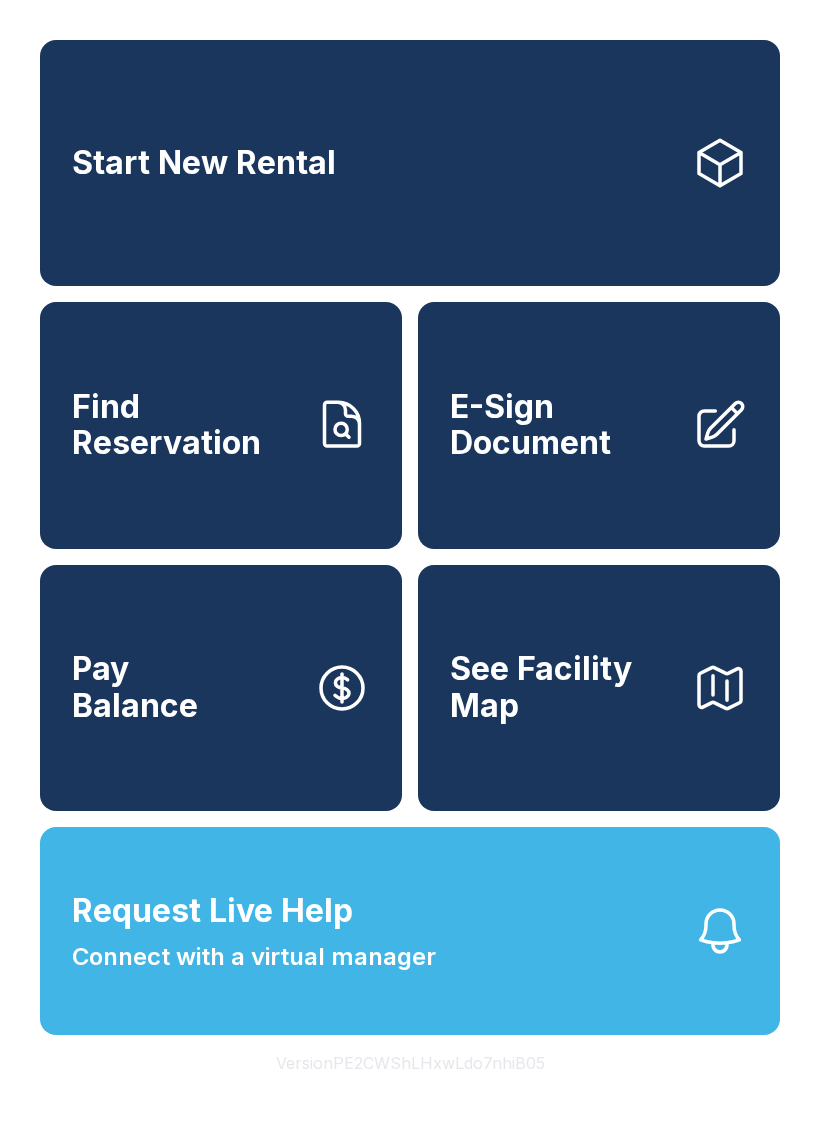 click on "See Facility Map" at bounding box center [599, 688] 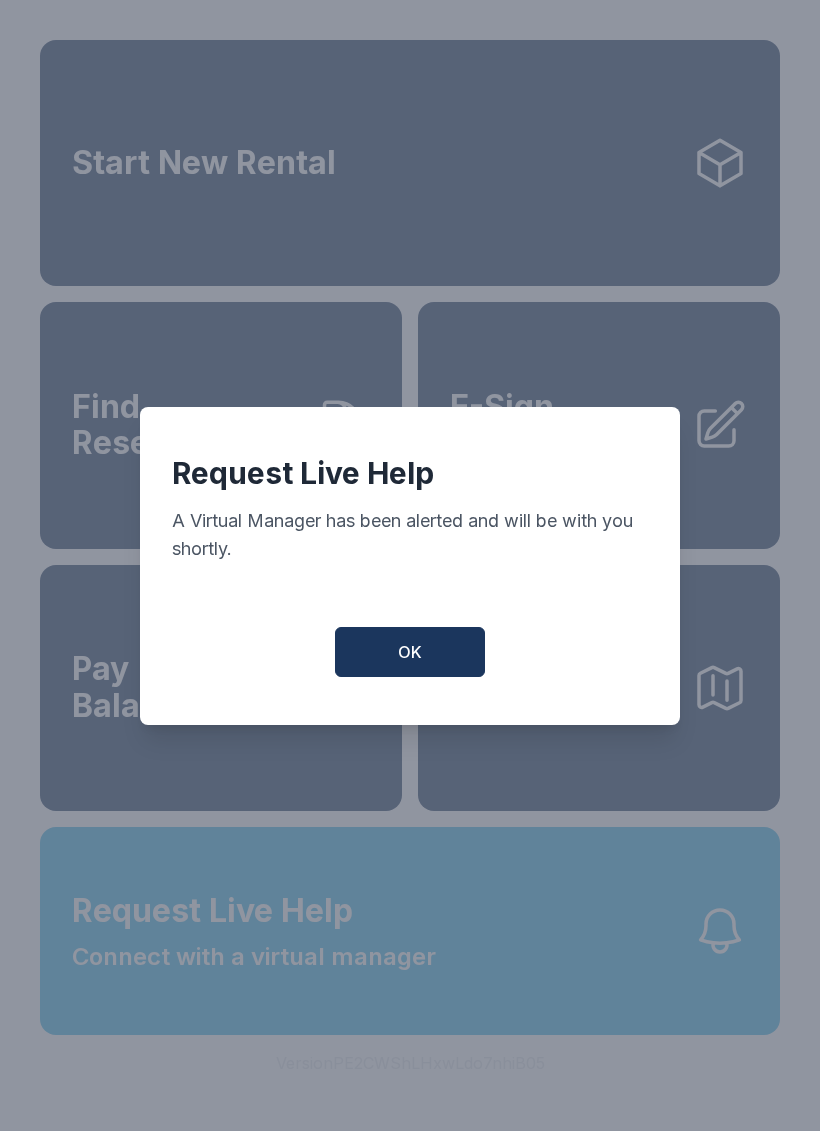 click on "OK" at bounding box center [410, 652] 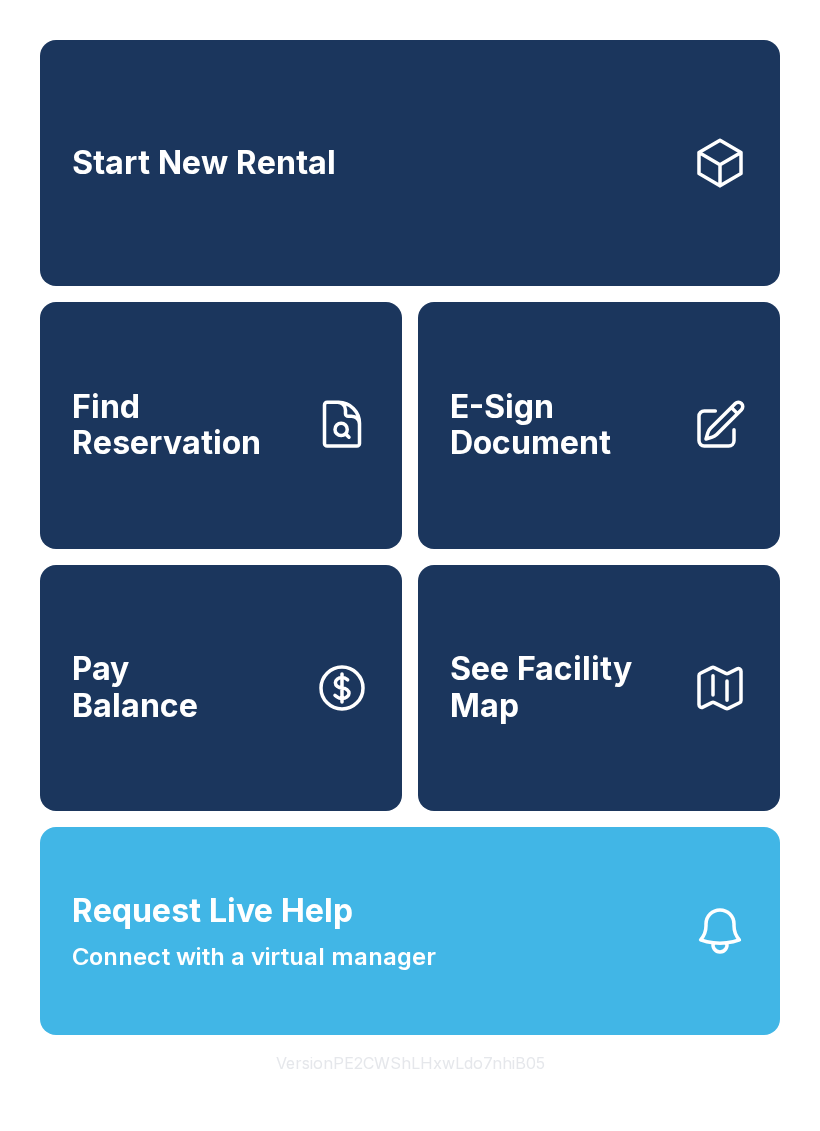 click on "Find Reservation" at bounding box center [185, 425] 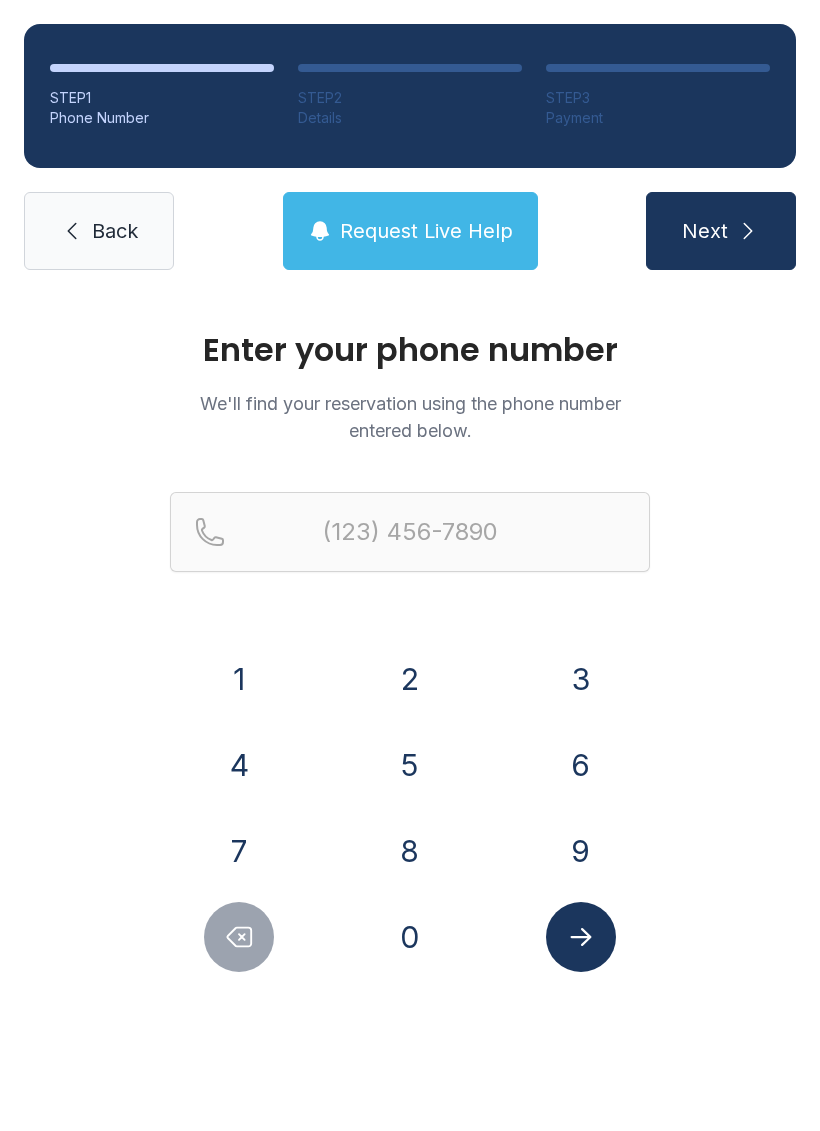 click on "2" at bounding box center (410, 679) 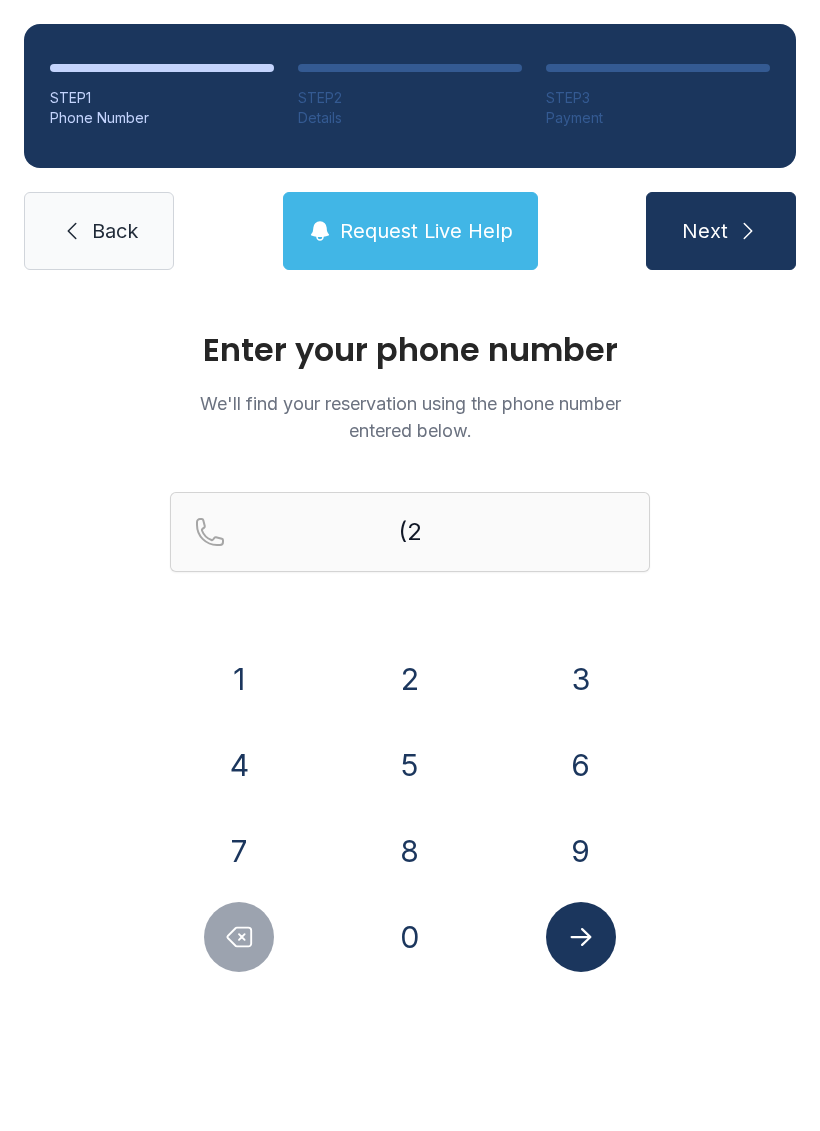 click on "5" at bounding box center (410, 765) 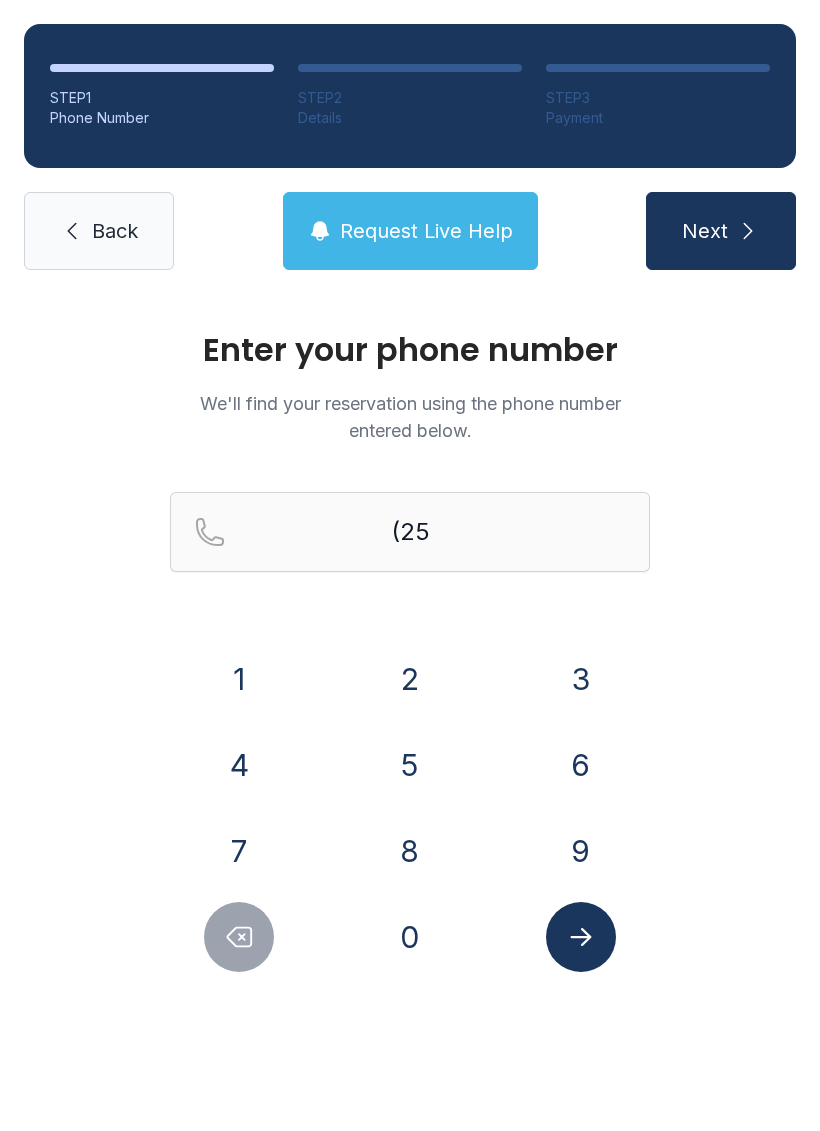 click on "3" at bounding box center [580, 679] 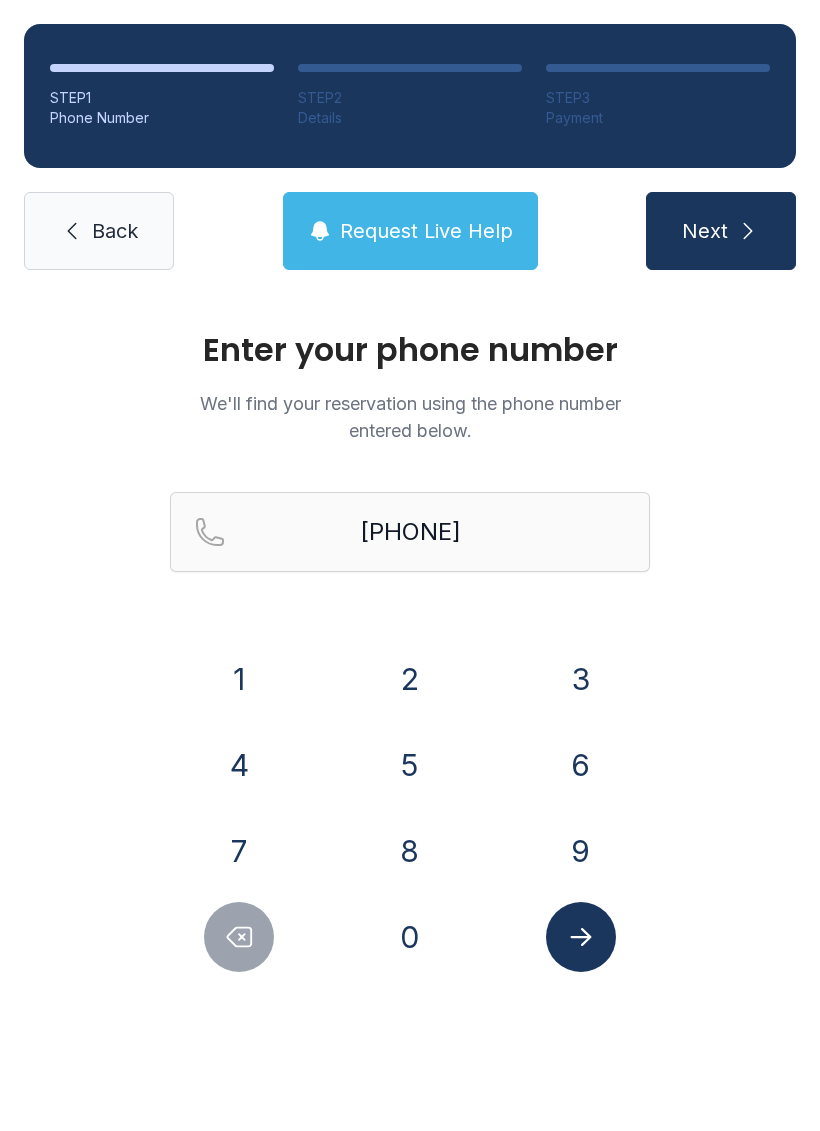 click on "6" at bounding box center [581, 765] 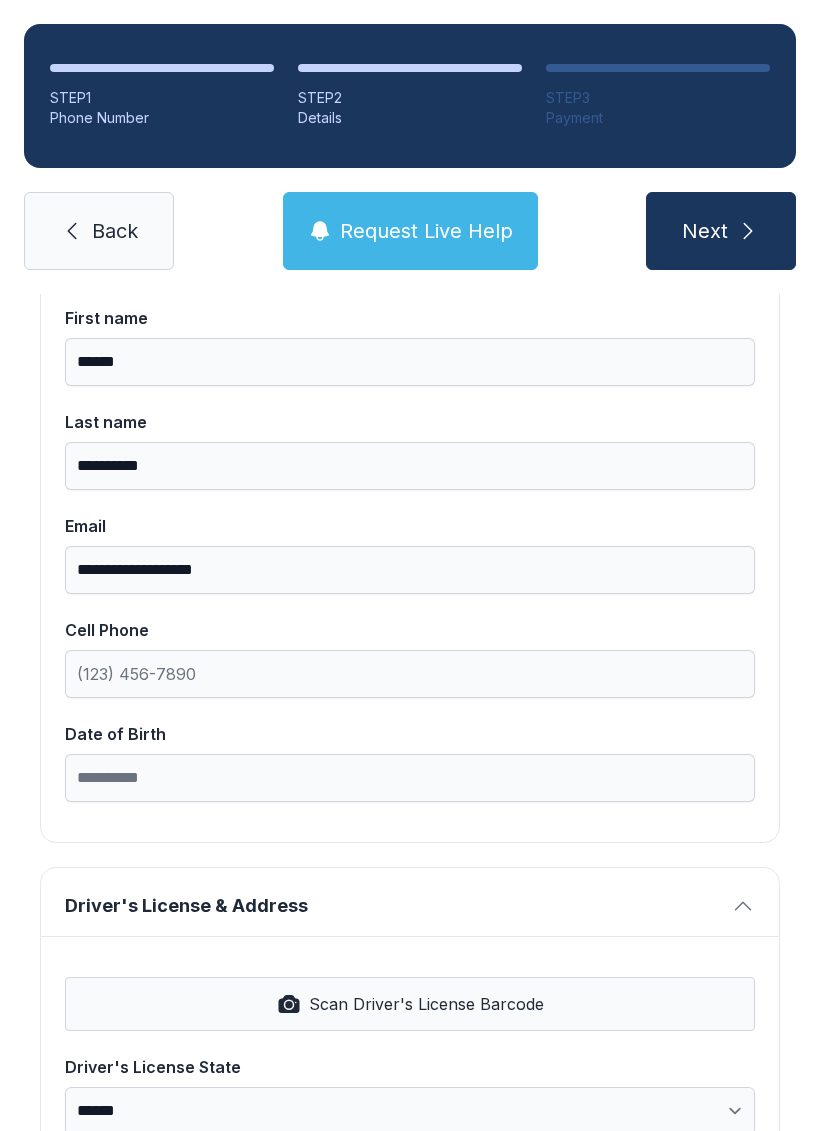 scroll, scrollTop: 213, scrollLeft: 0, axis: vertical 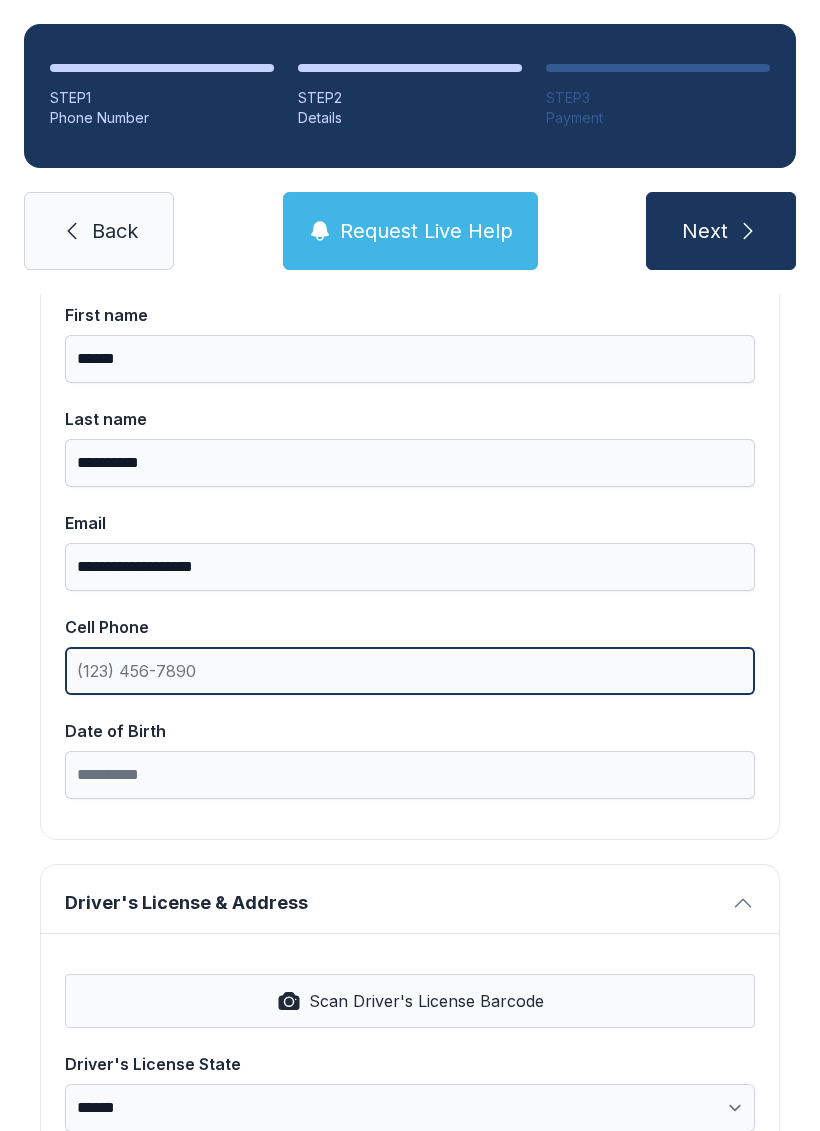 click on "Cell Phone" at bounding box center (410, 671) 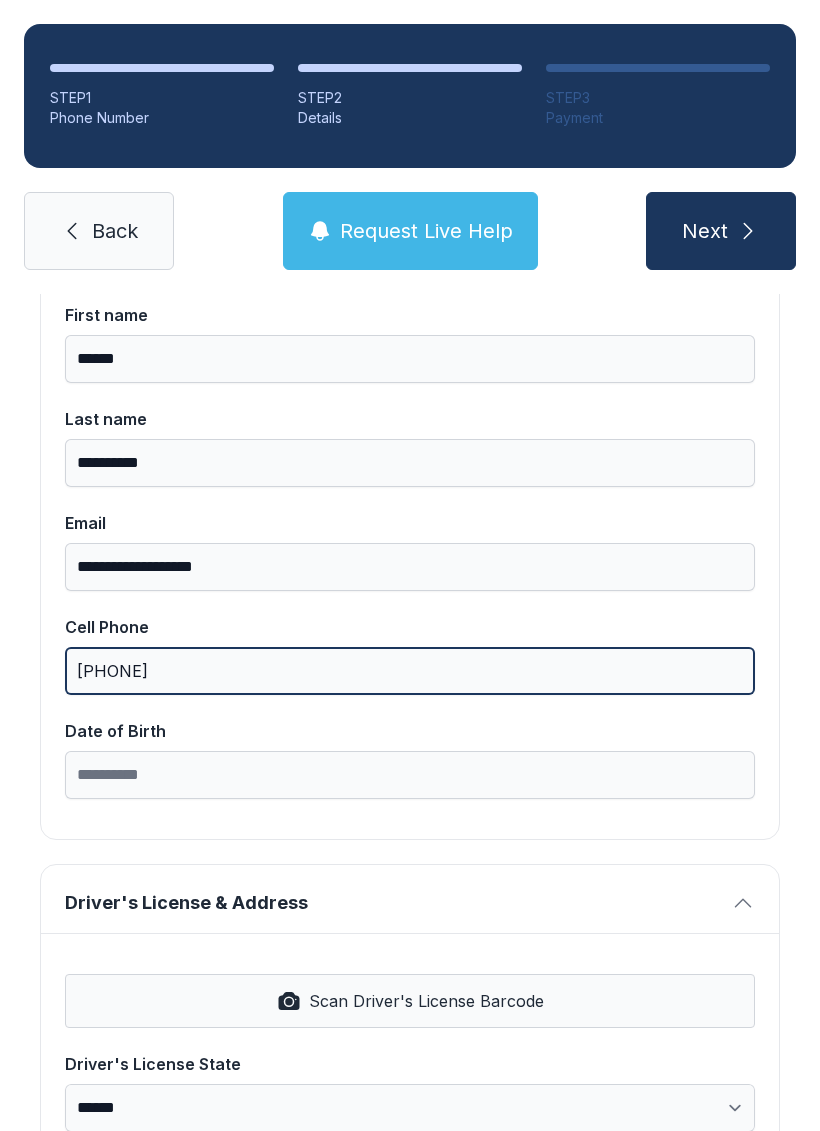 type on "[PHONE]" 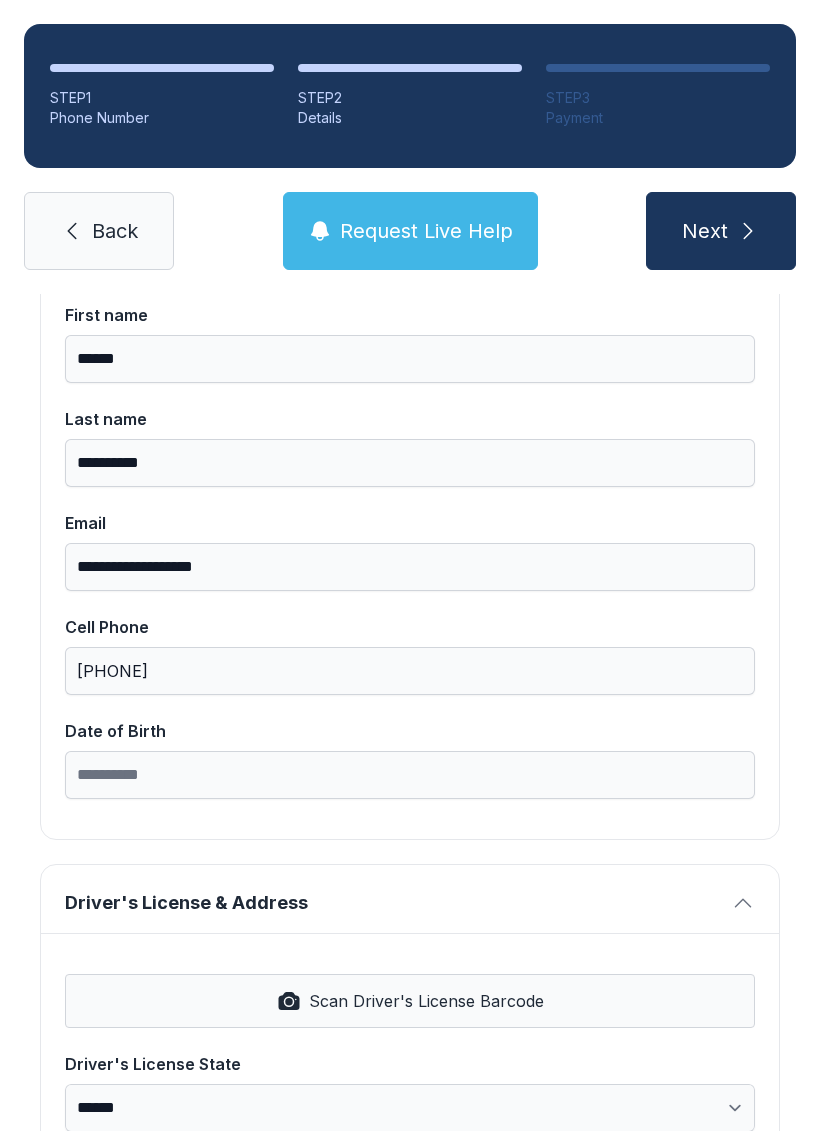 click on "Request Live Help" at bounding box center [426, 231] 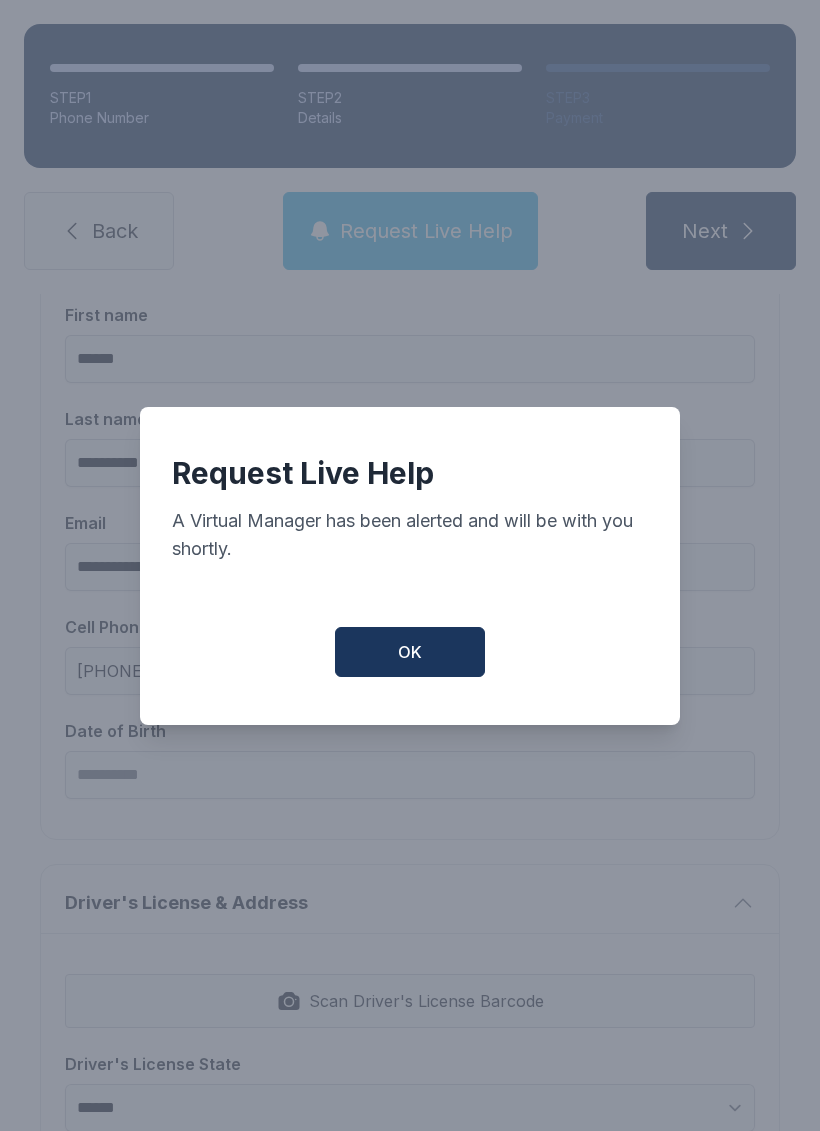 click on "OK" at bounding box center [410, 652] 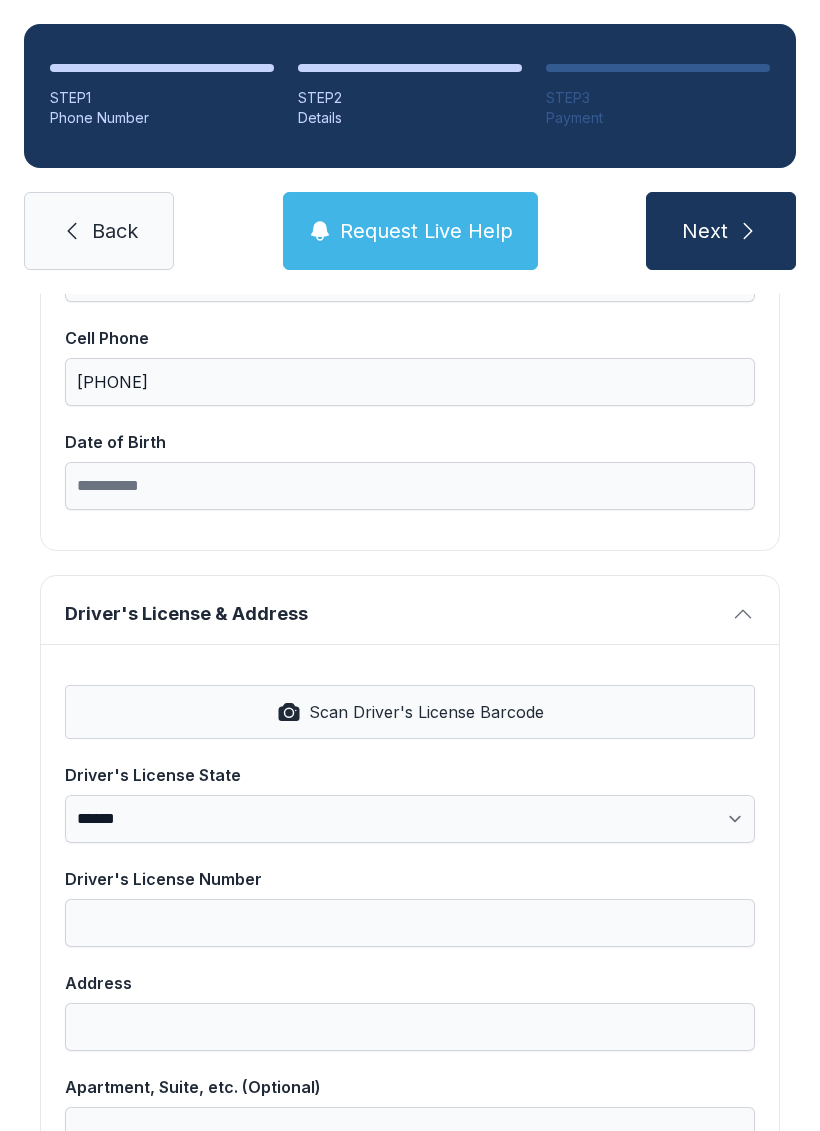 scroll, scrollTop: 507, scrollLeft: 0, axis: vertical 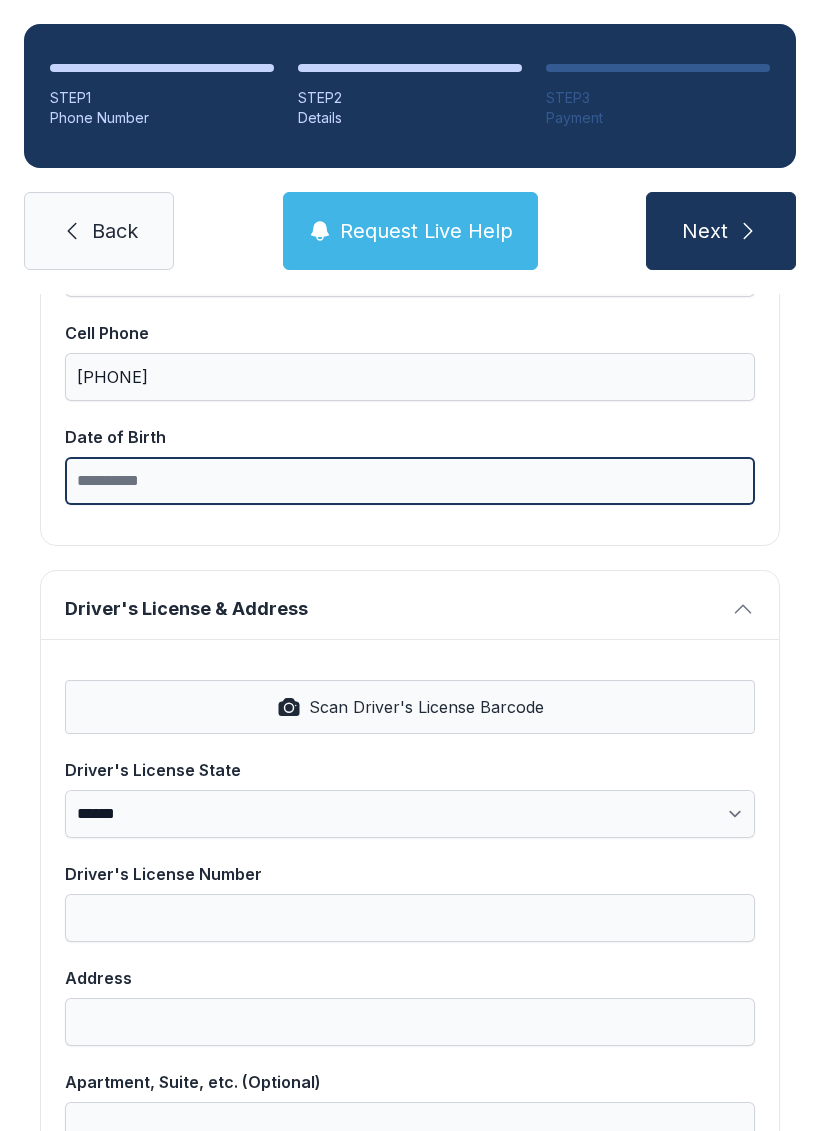 click on "Date of Birth" at bounding box center [410, 481] 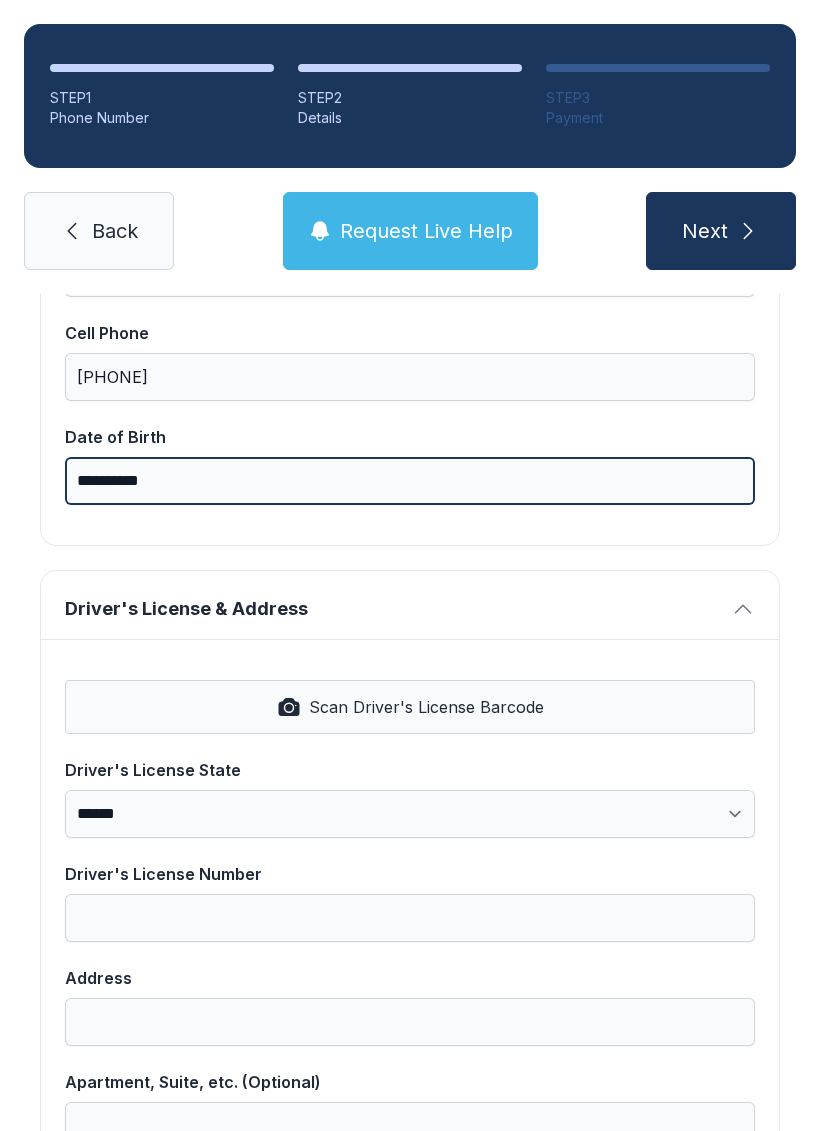 type on "**********" 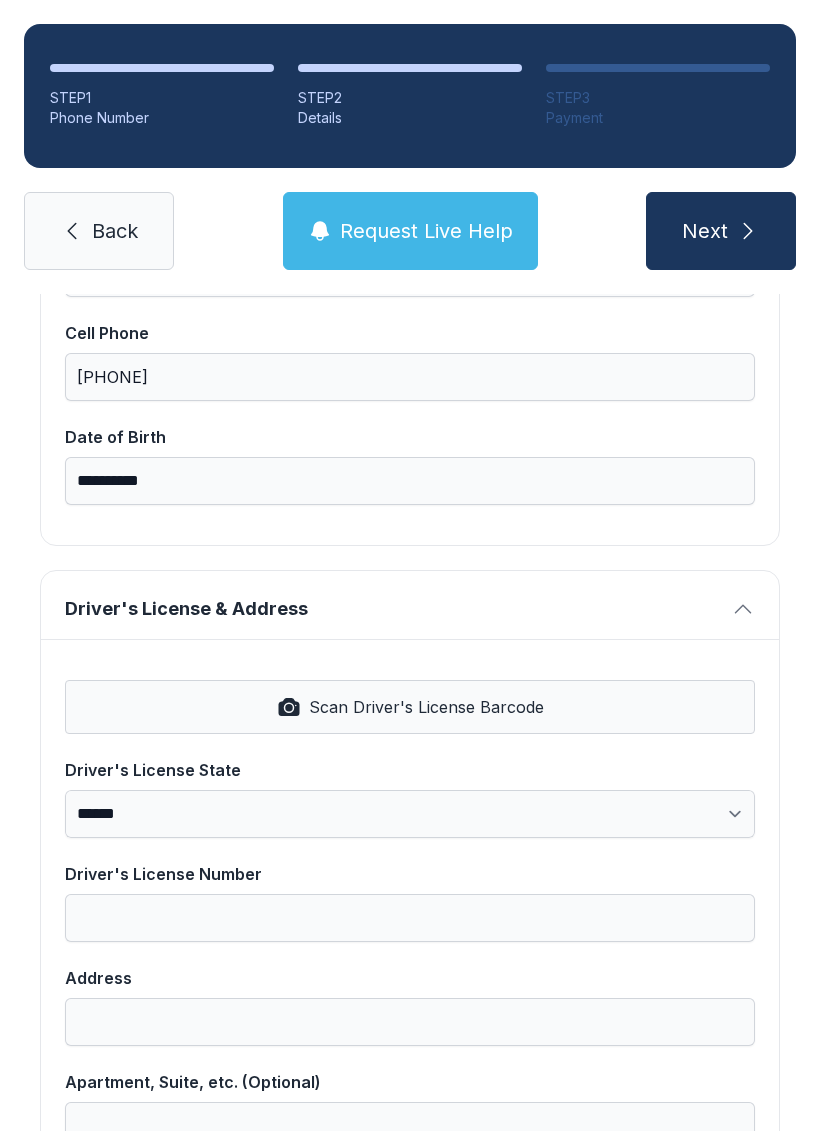 click on "Scan Driver's License Barcode" at bounding box center [426, 707] 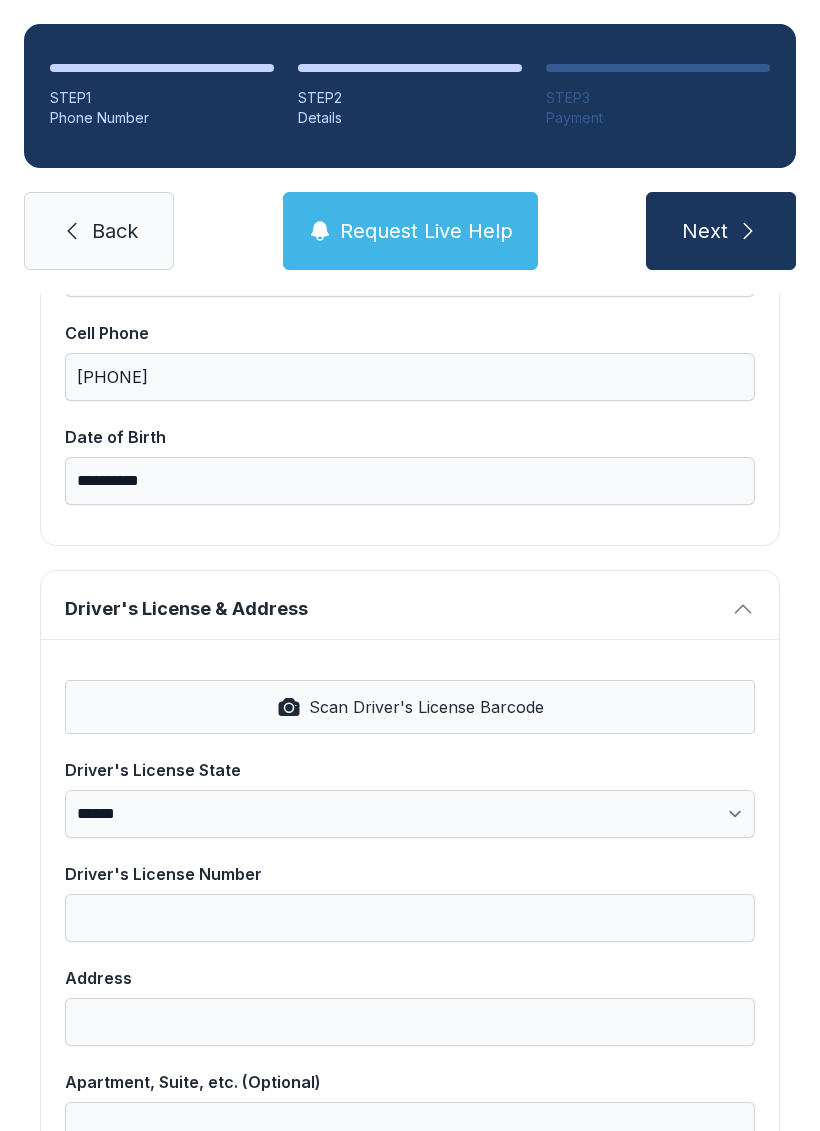 type on "**********" 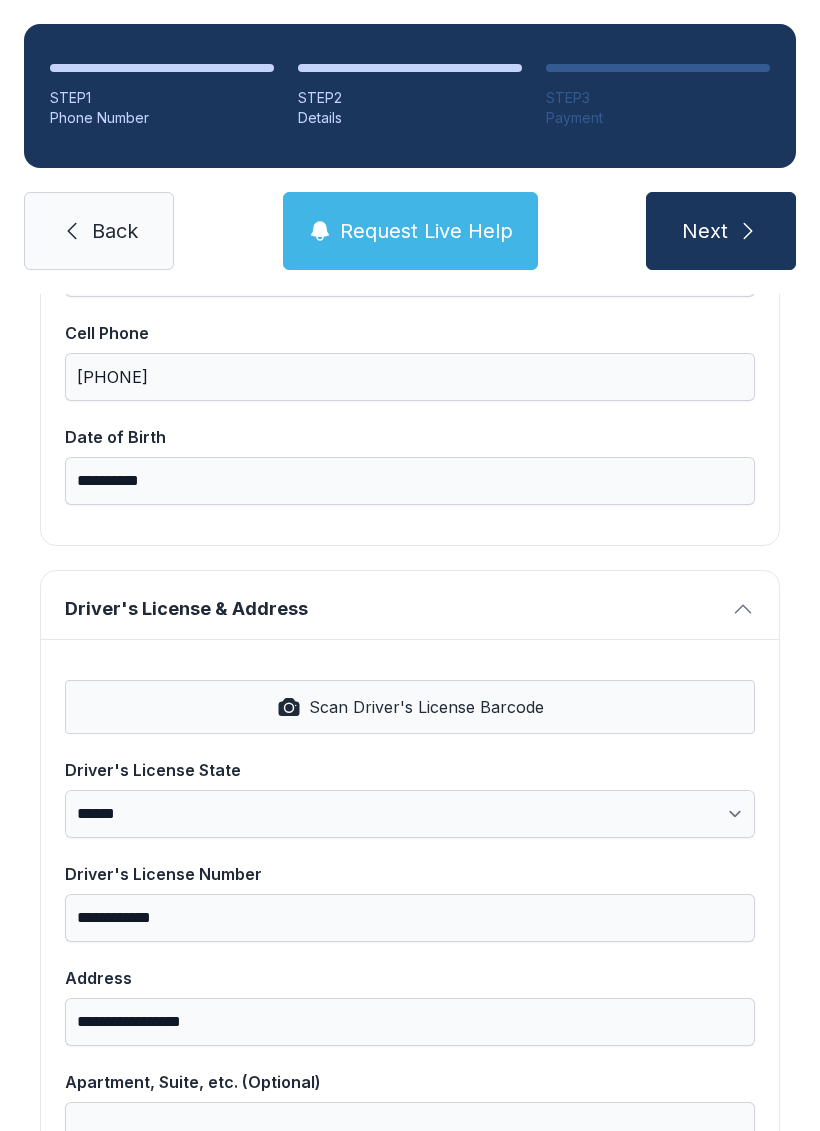 click on "Next" at bounding box center [705, 231] 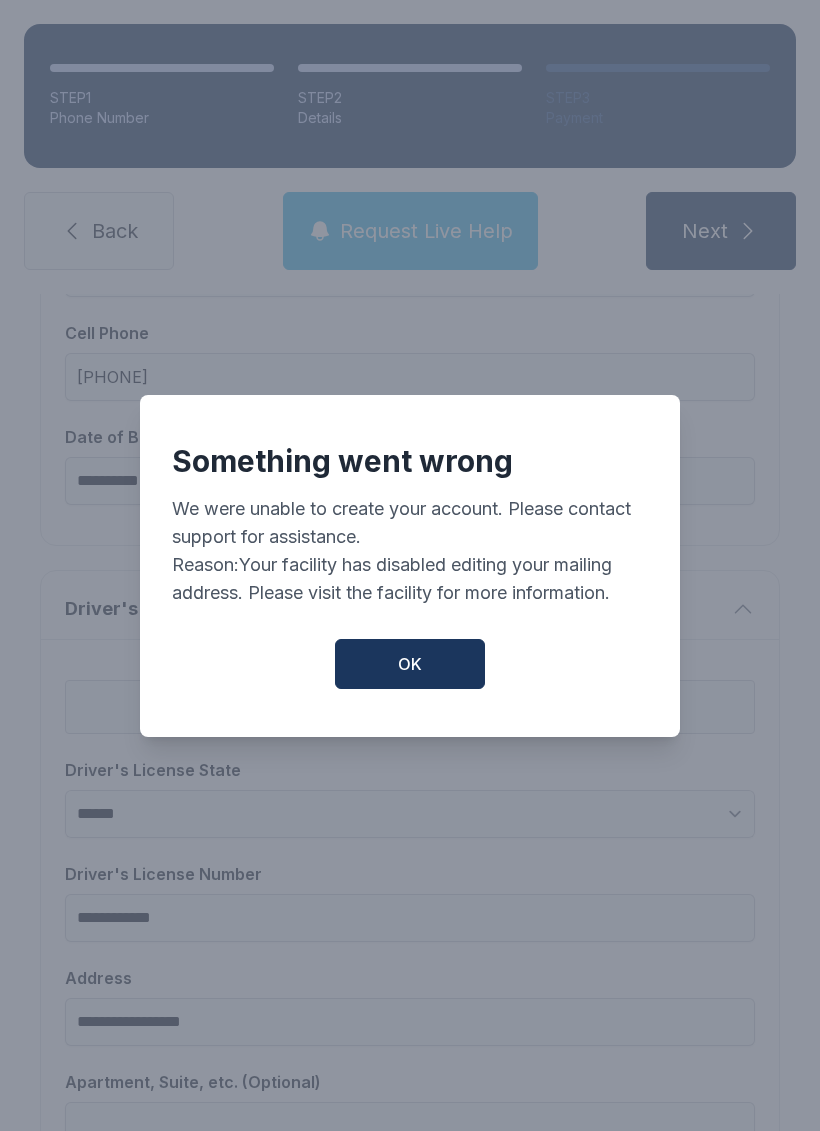 click on "OK" at bounding box center [410, 664] 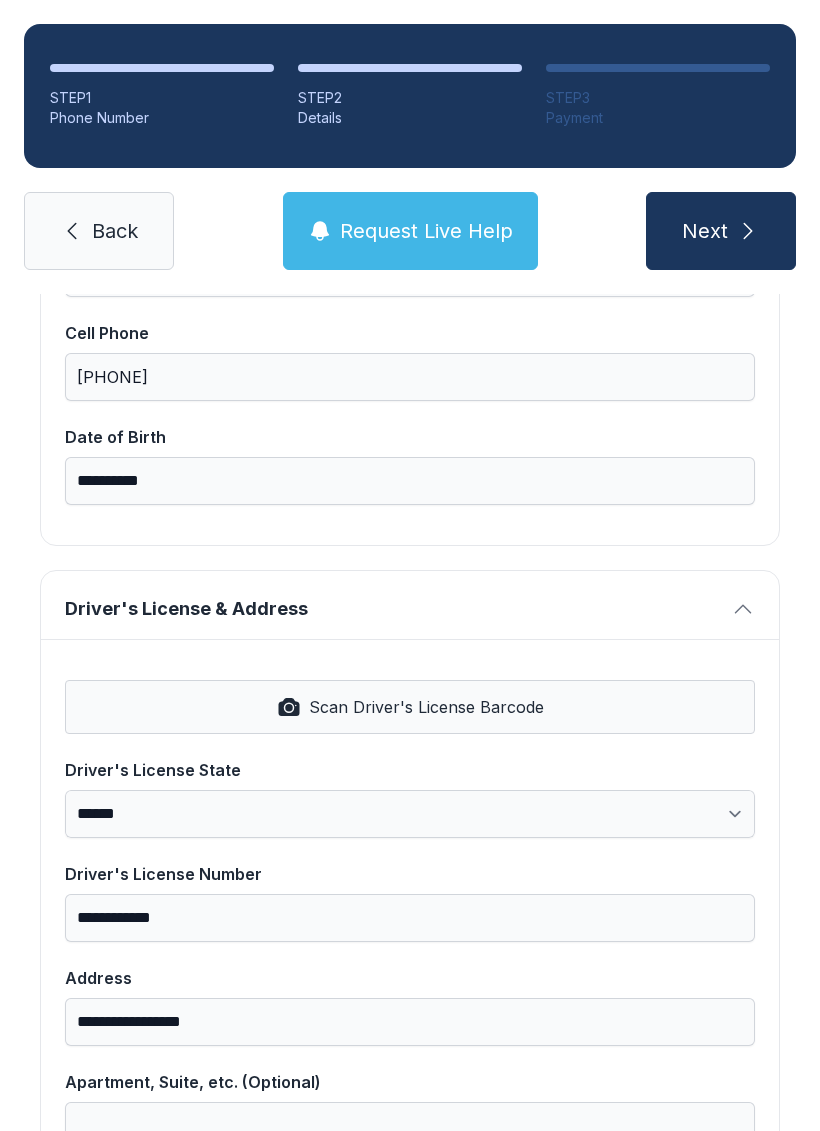click on "Next" at bounding box center [705, 231] 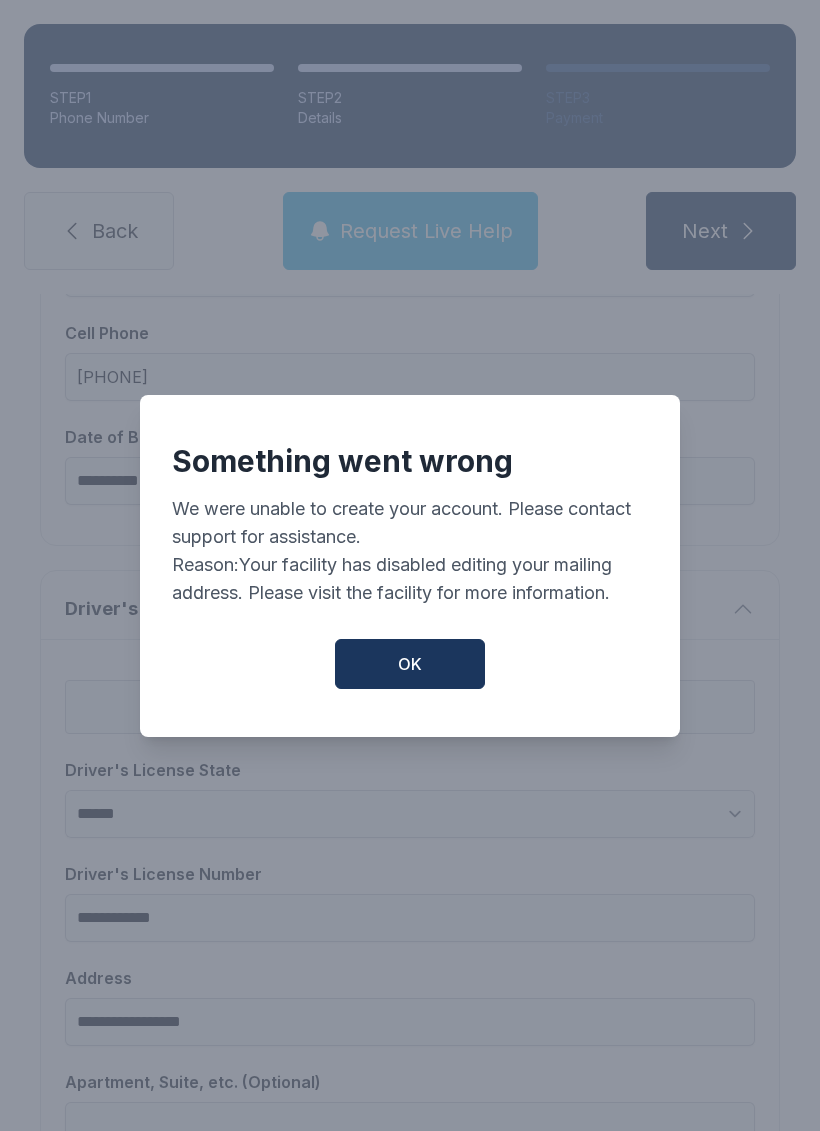 click on "OK" at bounding box center [410, 664] 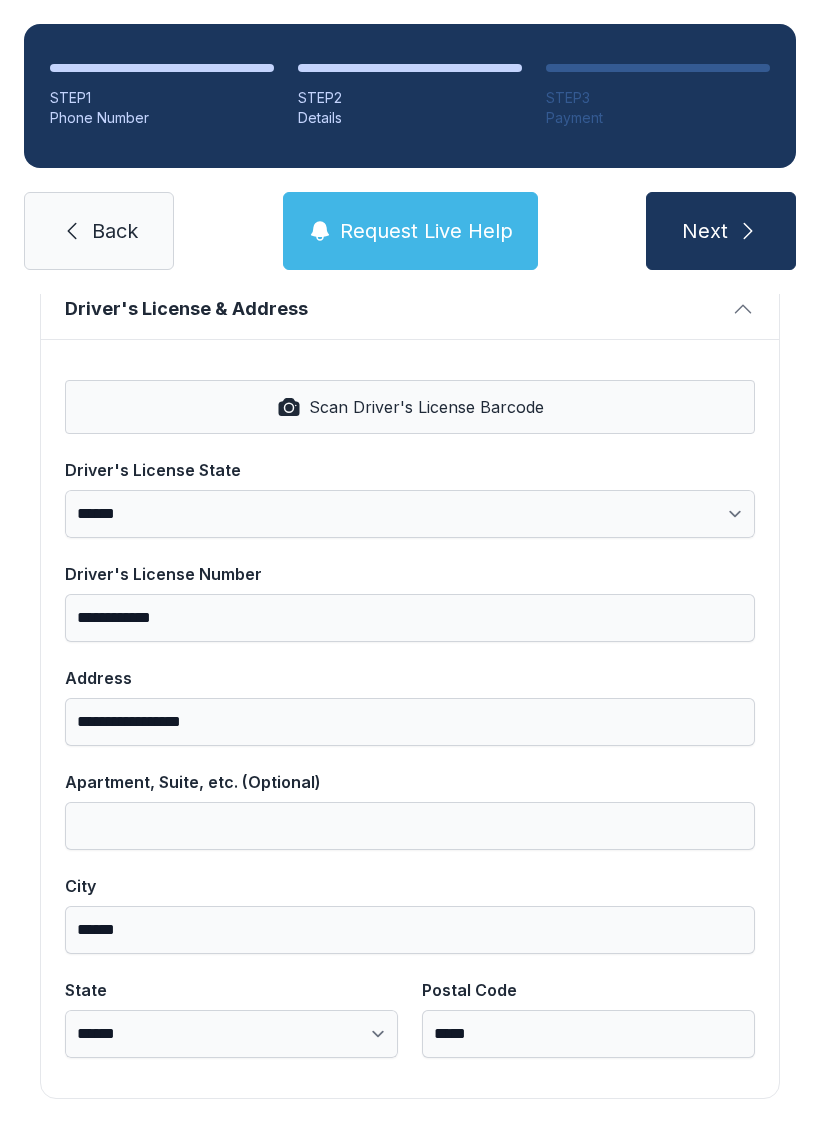 scroll, scrollTop: 806, scrollLeft: 0, axis: vertical 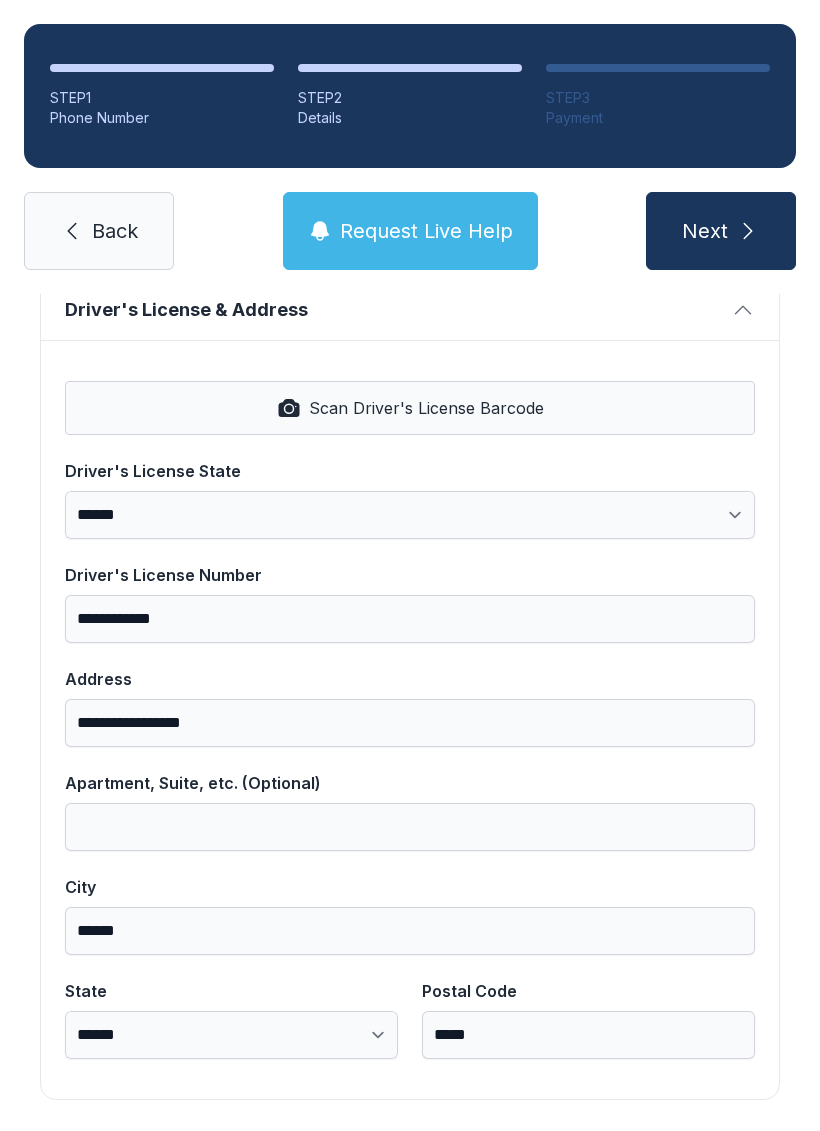 click on "Back" at bounding box center [99, 231] 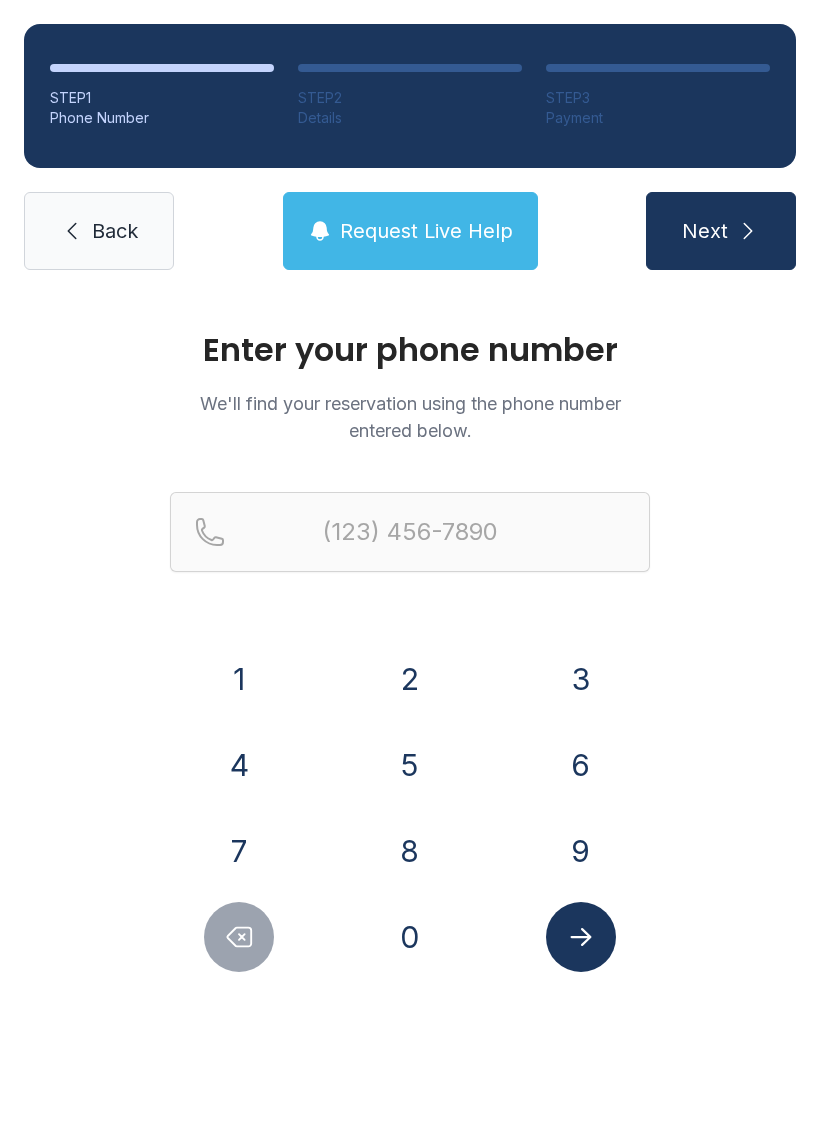 scroll, scrollTop: 0, scrollLeft: 0, axis: both 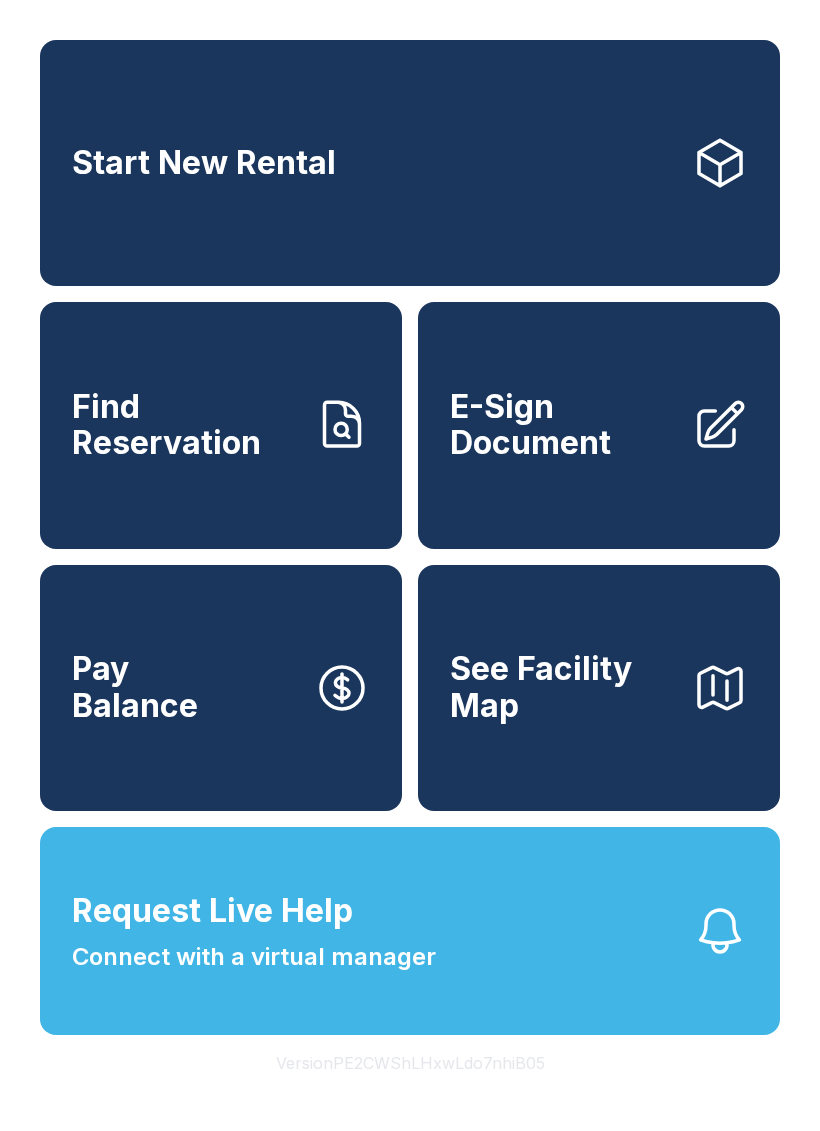 click on "Request Live Help Connect with a virtual manager" at bounding box center [410, 931] 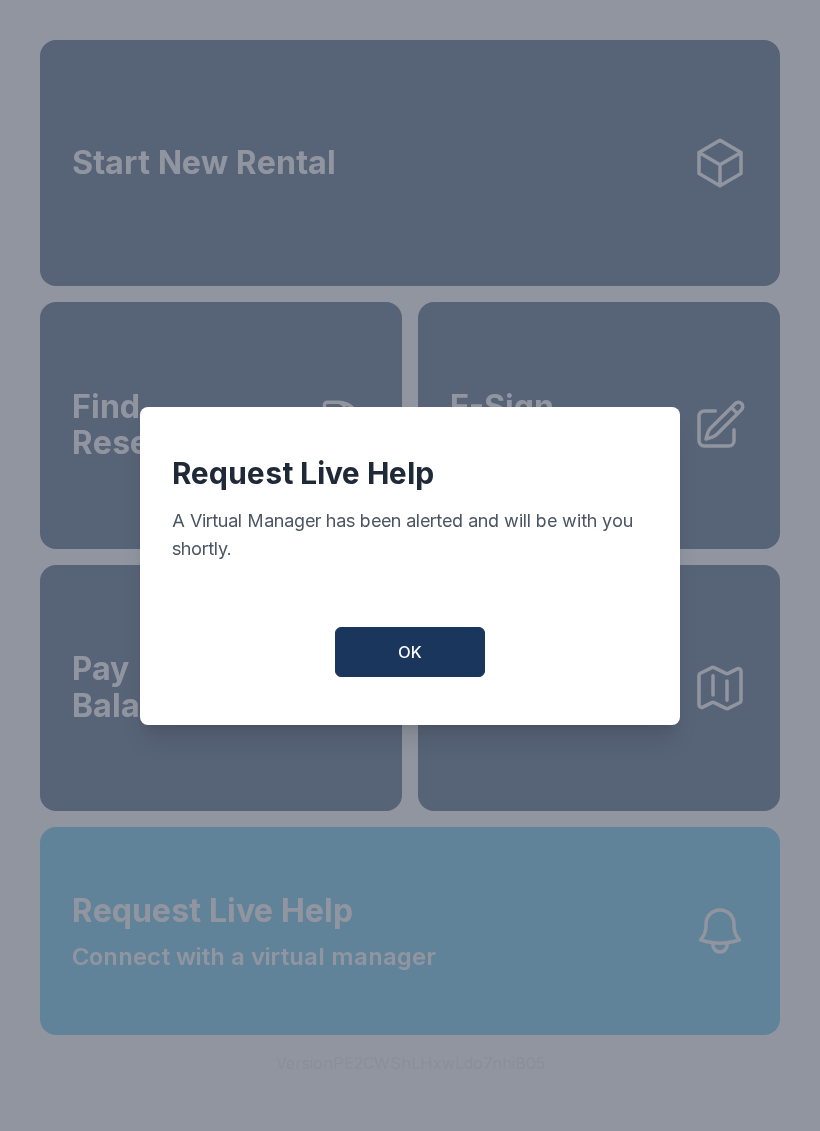 click on "OK" at bounding box center (410, 652) 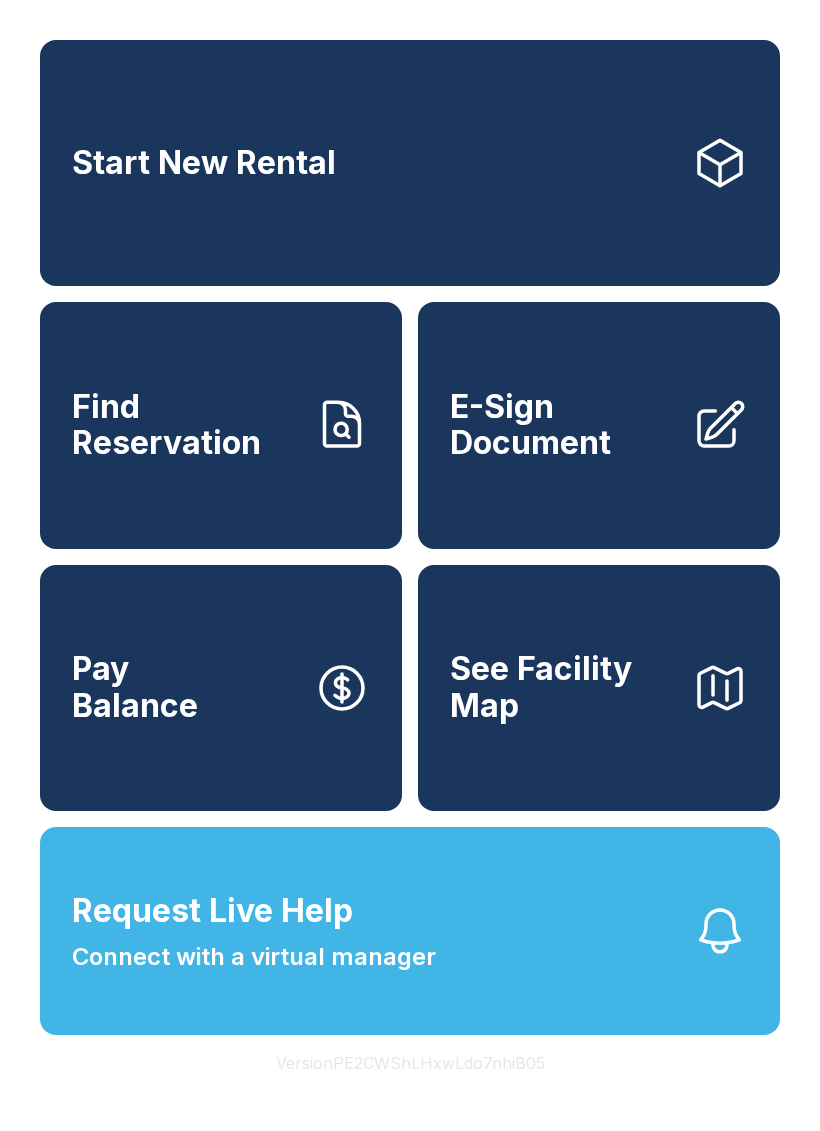 click on "Request Live Help Connect with a virtual manager" at bounding box center [410, 931] 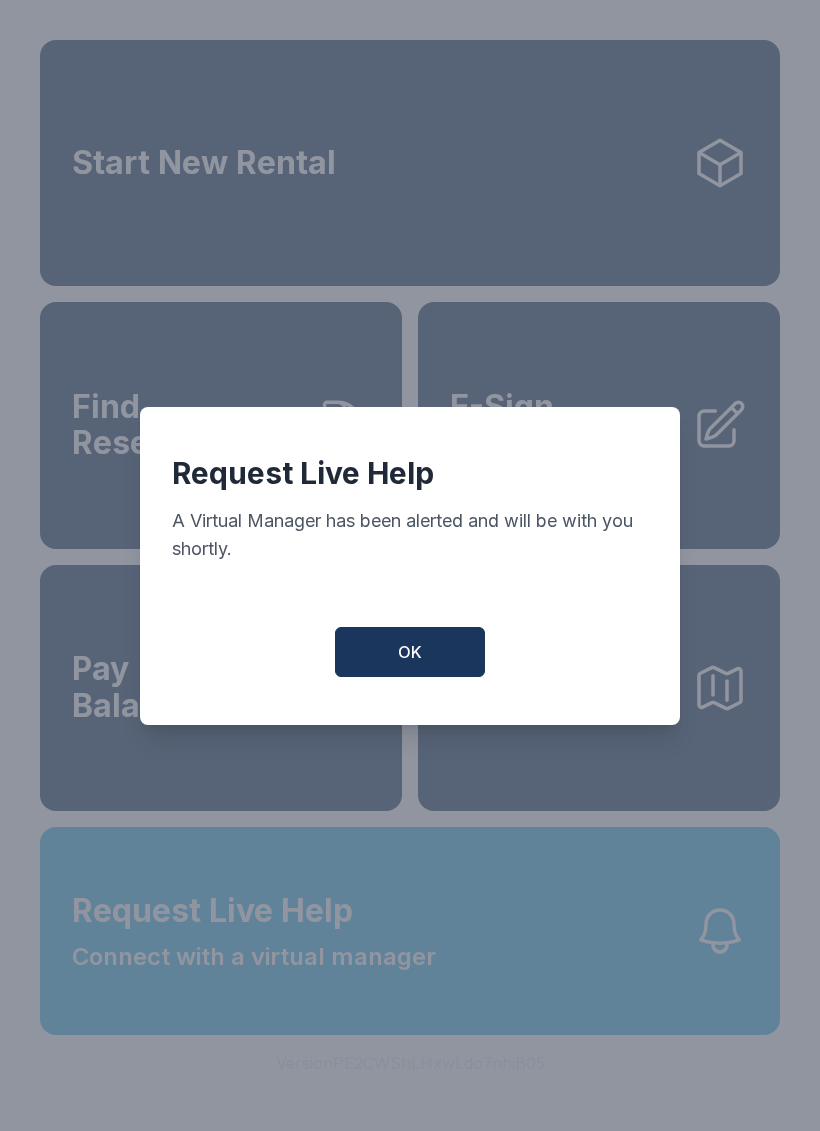 click on "OK" at bounding box center (410, 652) 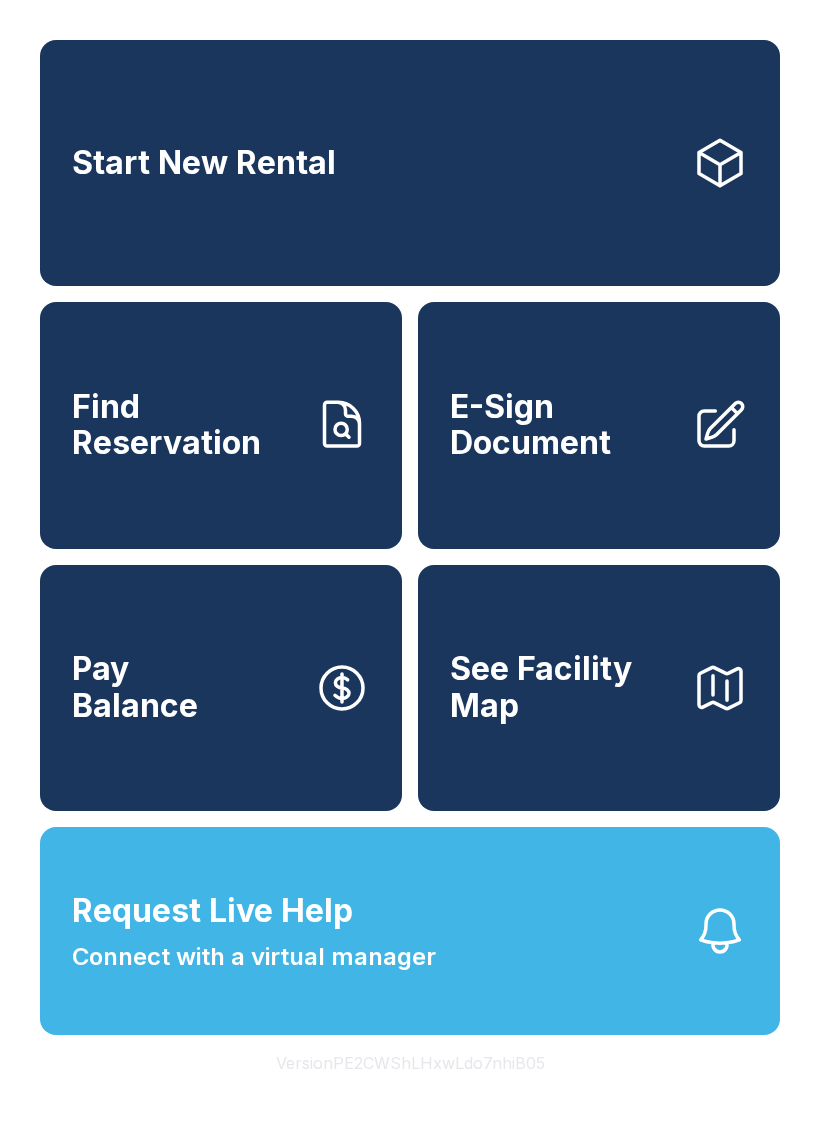 click on "Request Live Help Connect with a virtual manager" at bounding box center [410, 931] 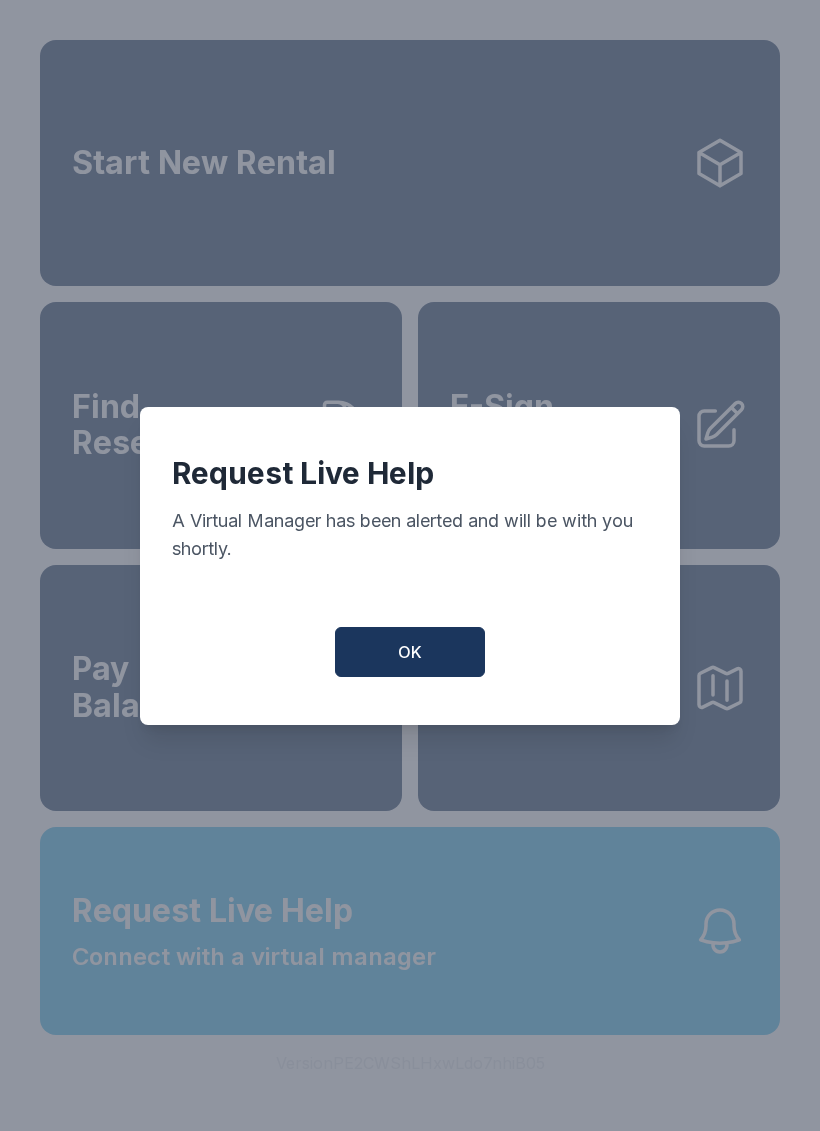 click on "OK" at bounding box center (410, 652) 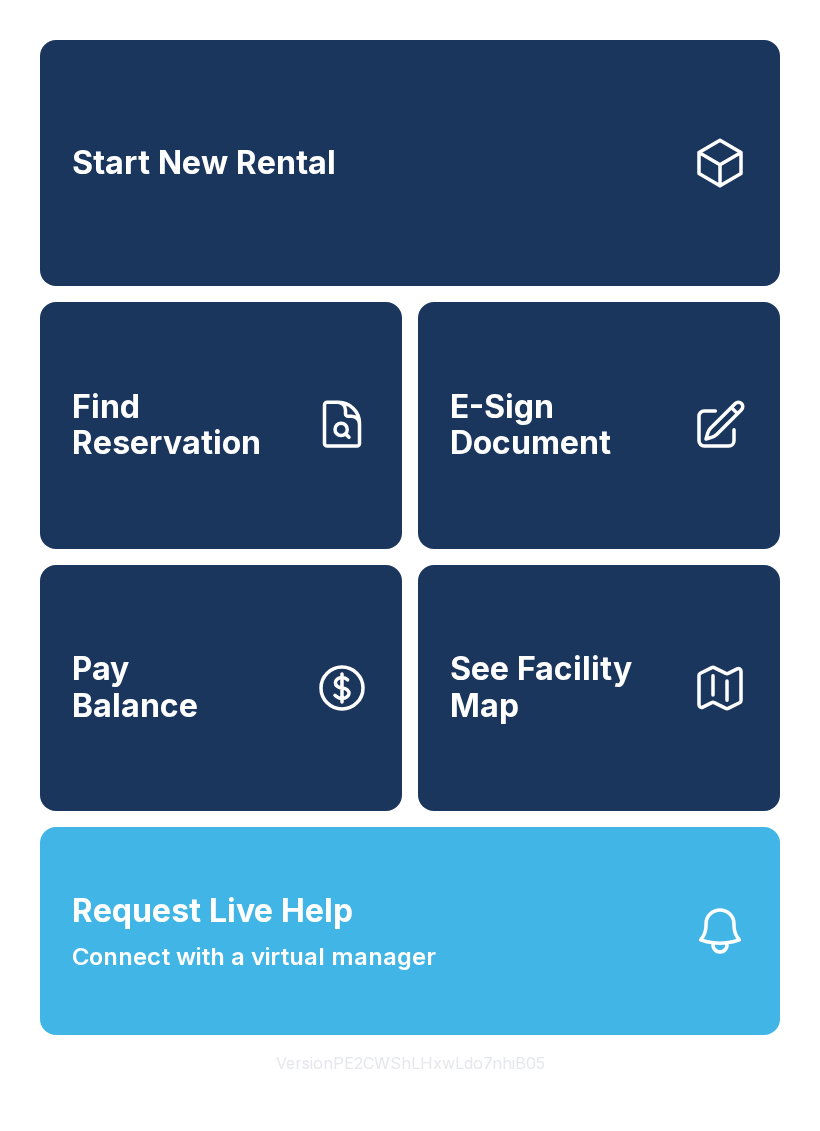 click on "Request Live Help Connect with a virtual manager" at bounding box center (410, 931) 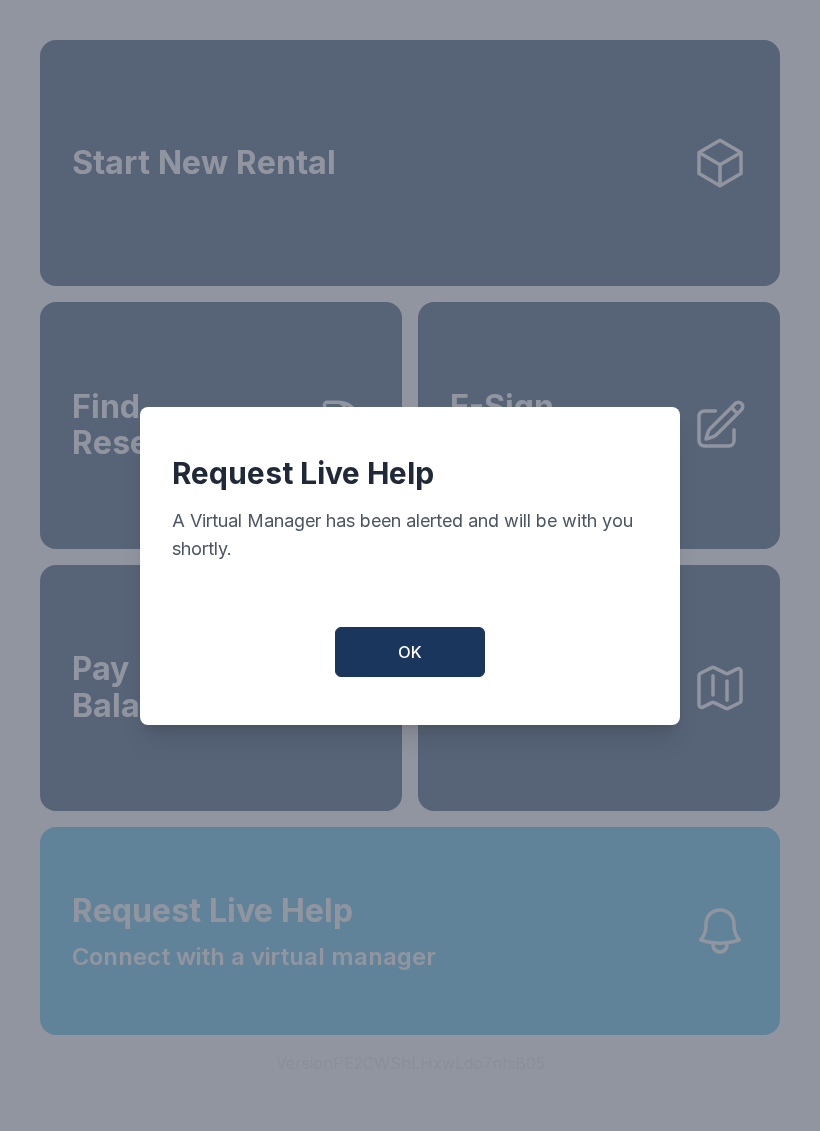 click on "OK" at bounding box center (410, 652) 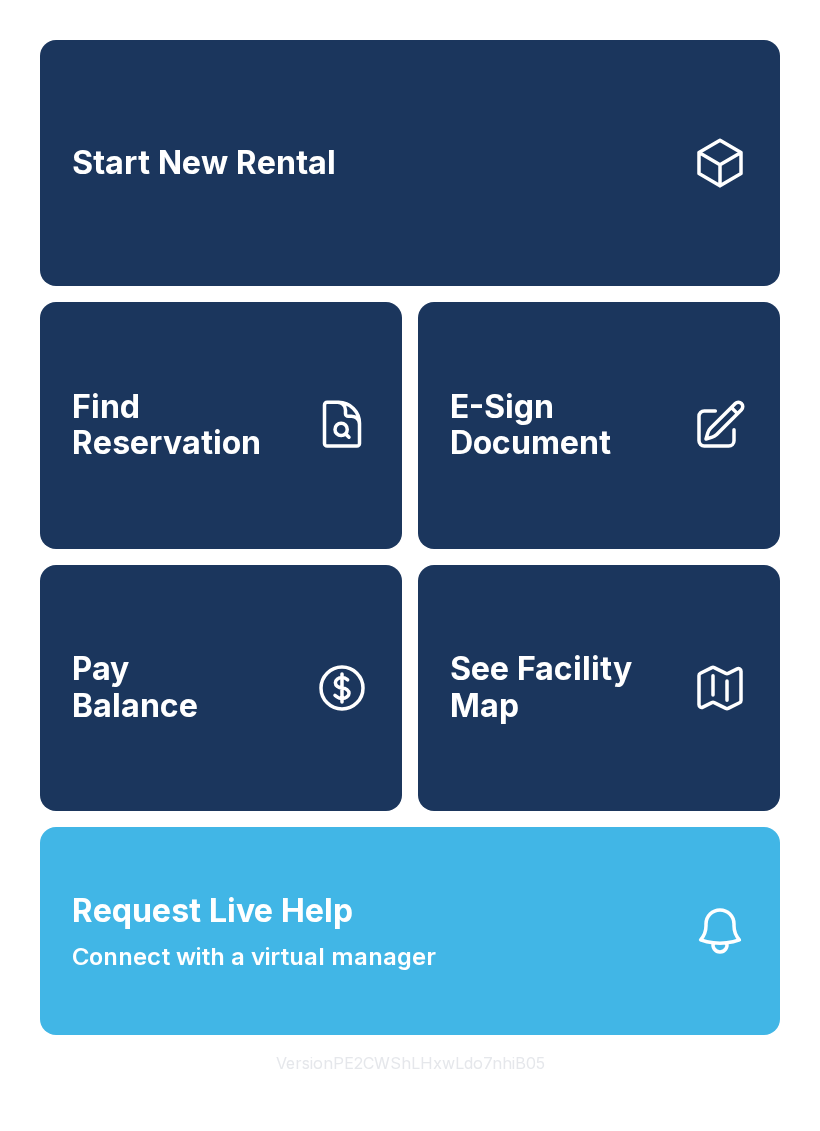 click on "Connect with a virtual manager" at bounding box center [254, 957] 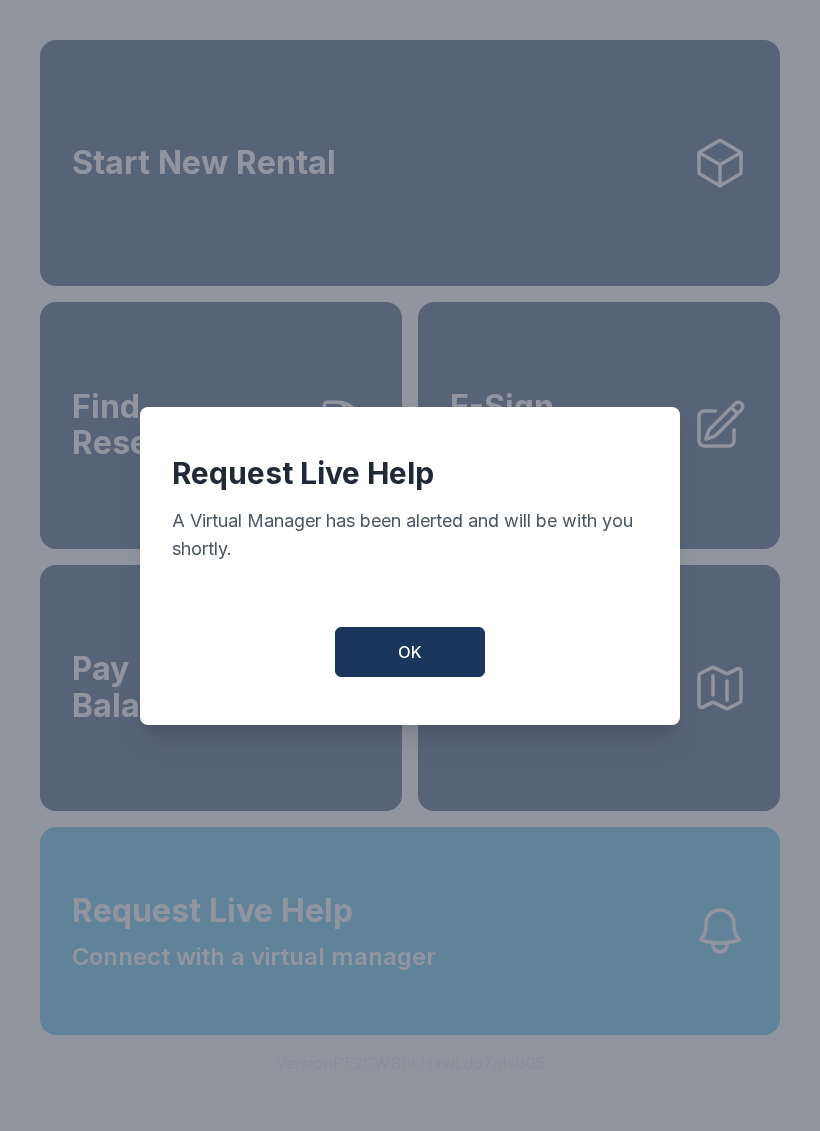 click on "OK" at bounding box center (410, 652) 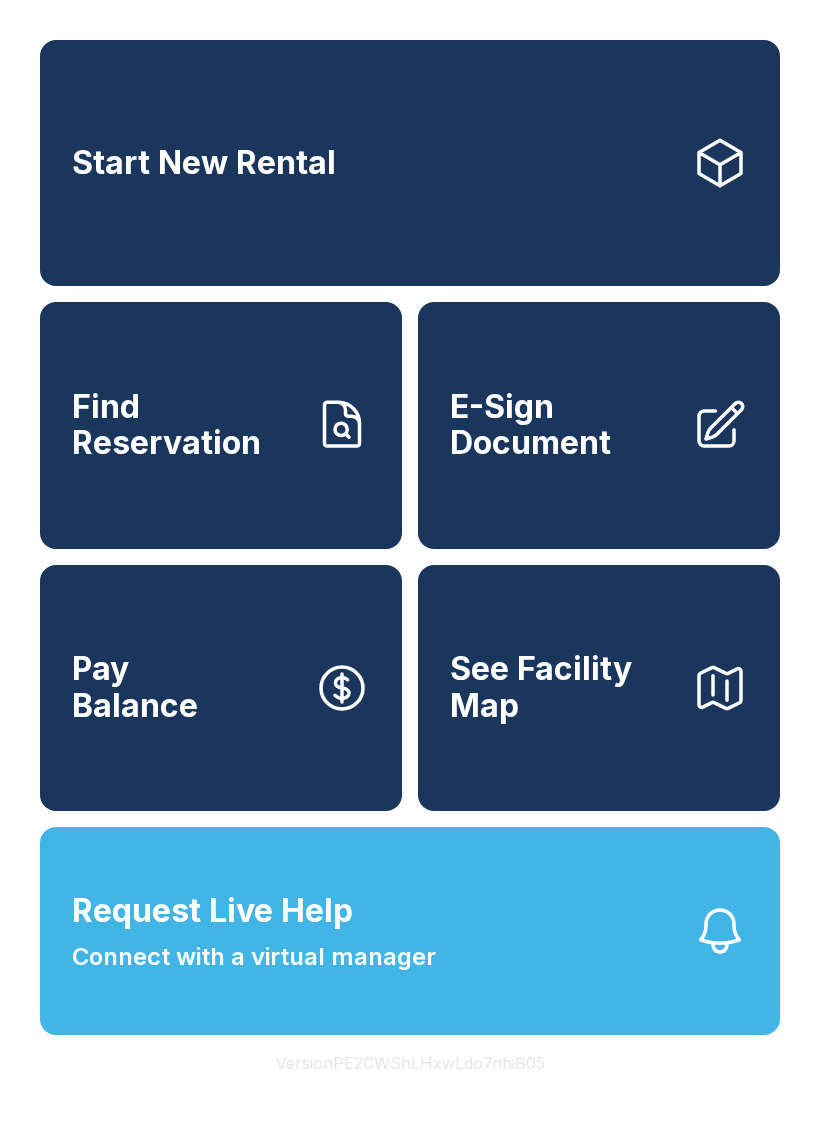 click on "Connect with a virtual manager" at bounding box center (254, 957) 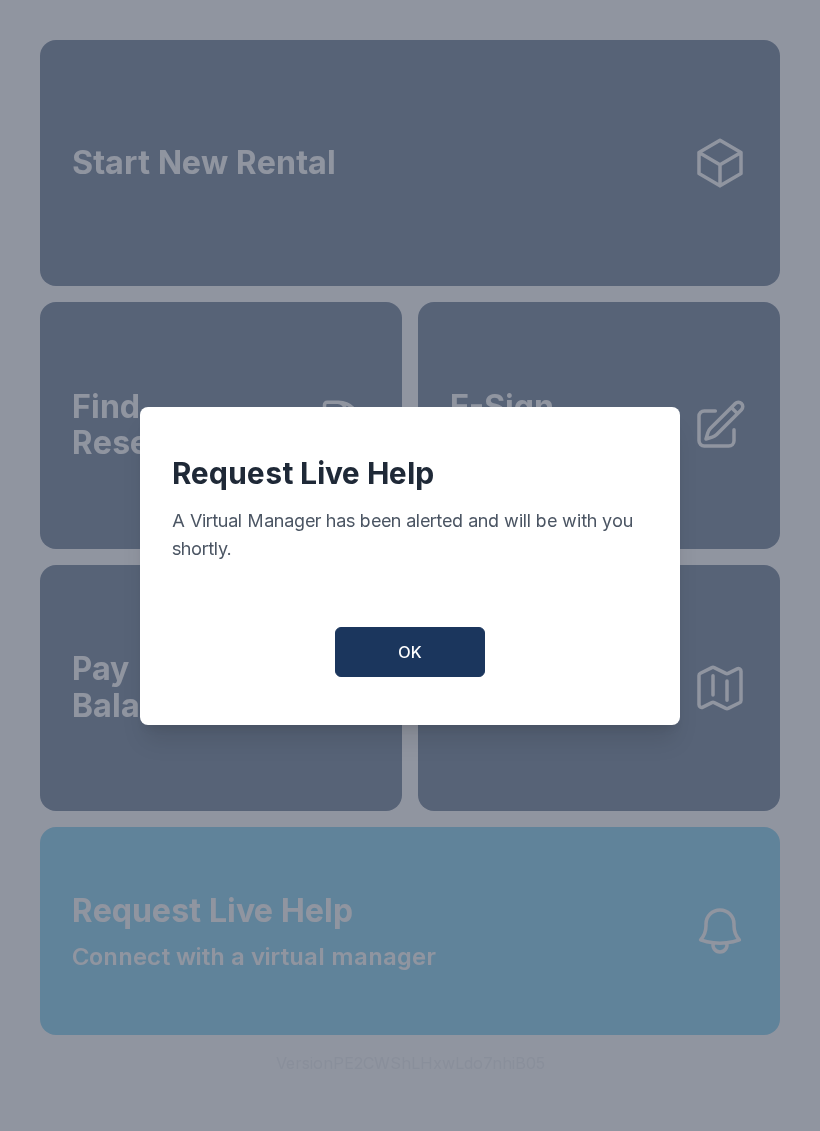 click on "OK" at bounding box center [410, 652] 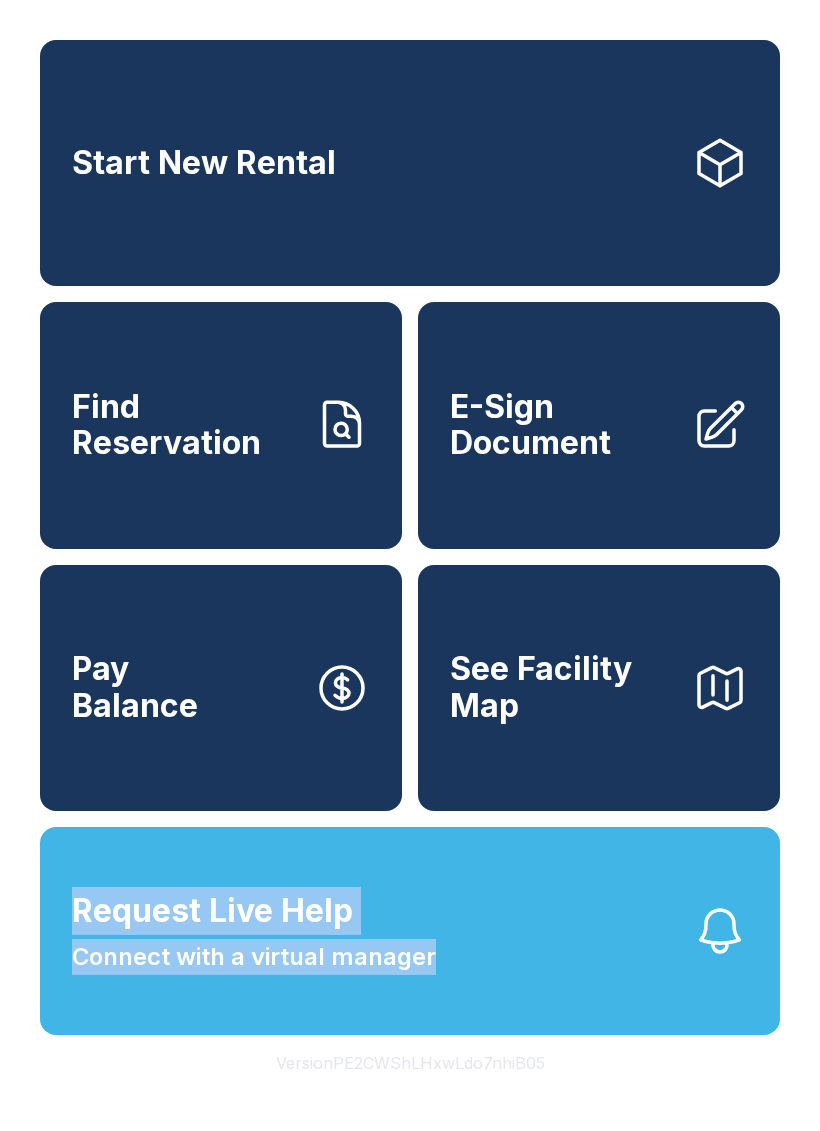 scroll, scrollTop: 3, scrollLeft: 0, axis: vertical 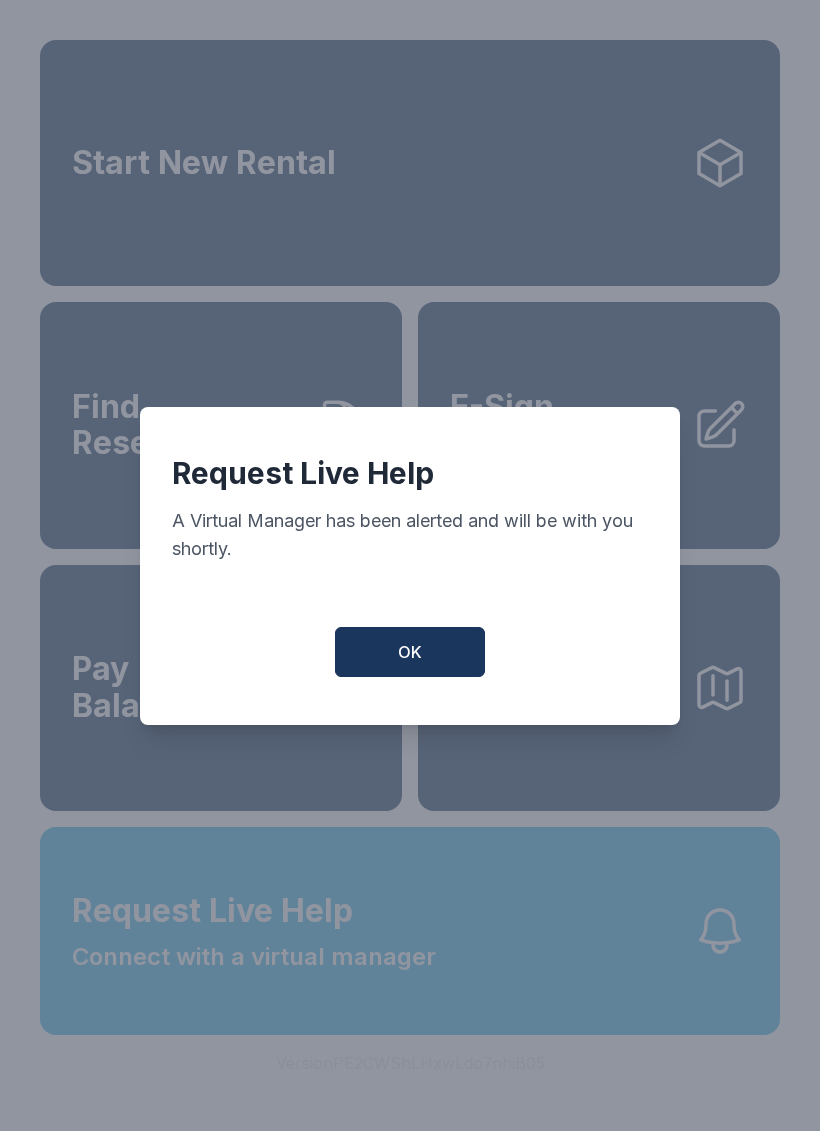 click on "OK" at bounding box center (410, 652) 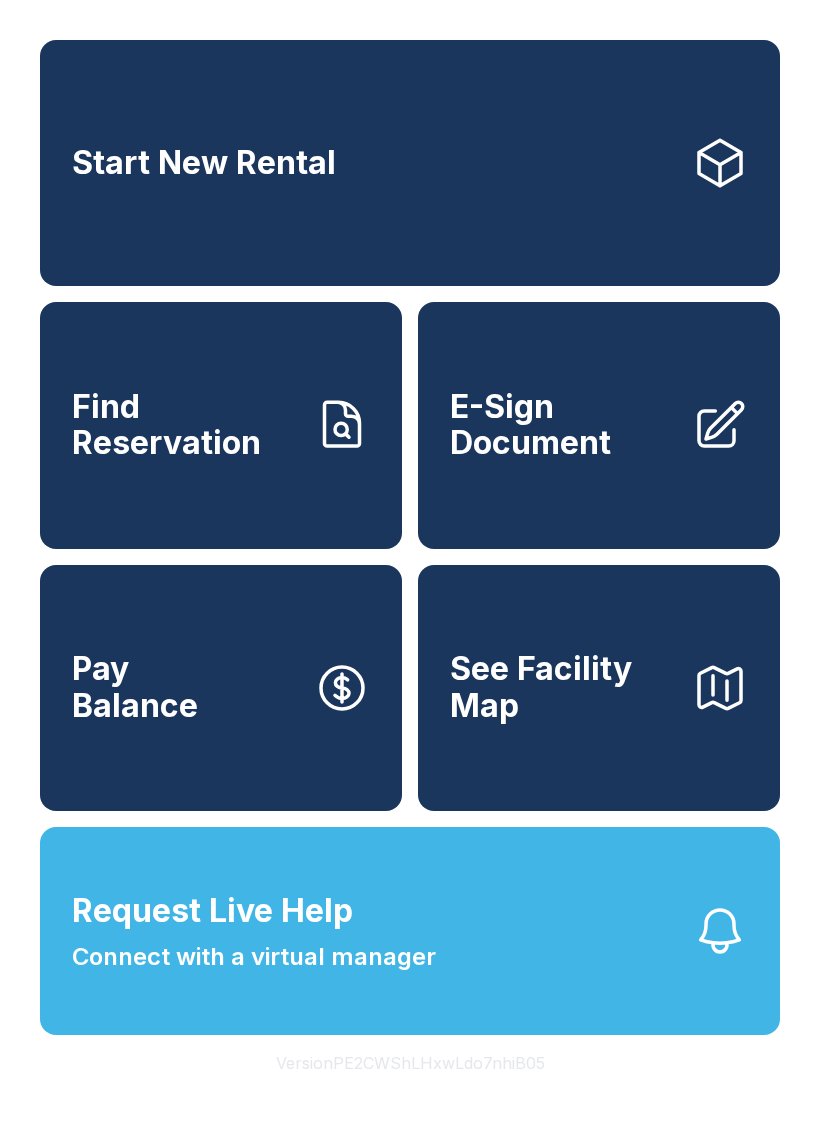 click on "Request Live Help Connect with a virtual manager" at bounding box center [410, 931] 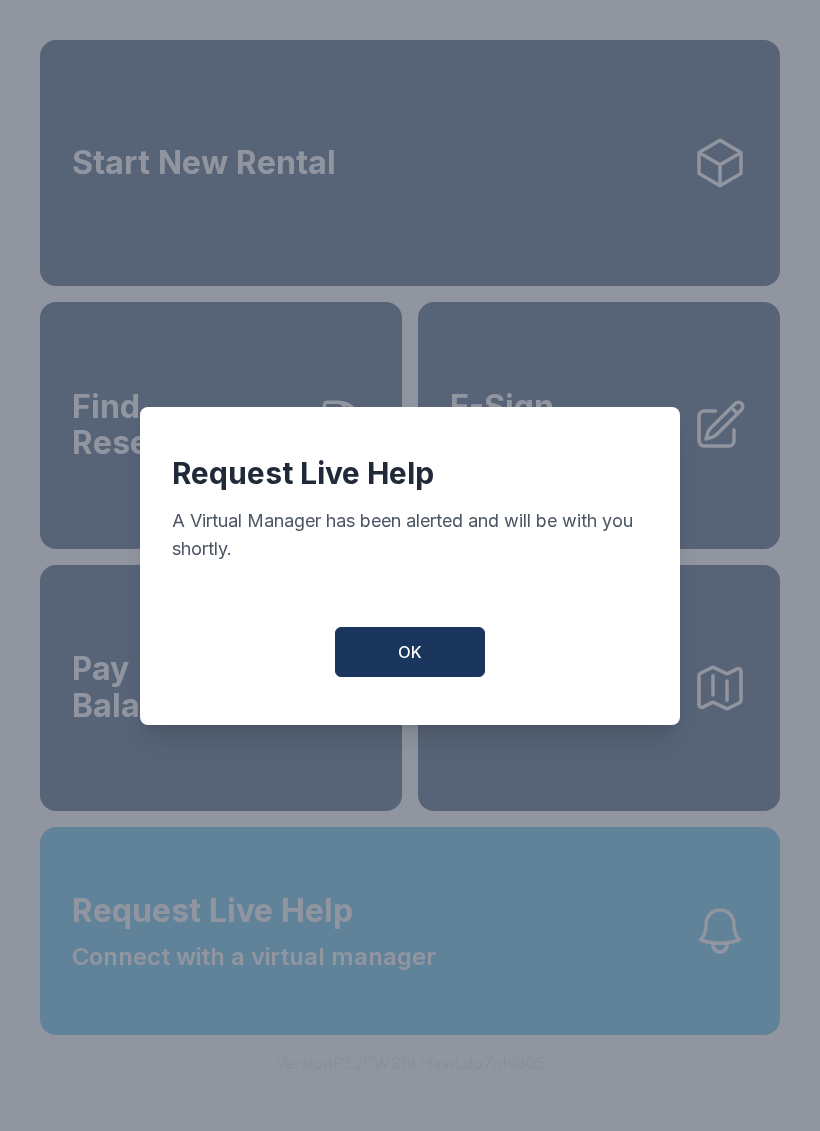 click on "OK" at bounding box center (410, 652) 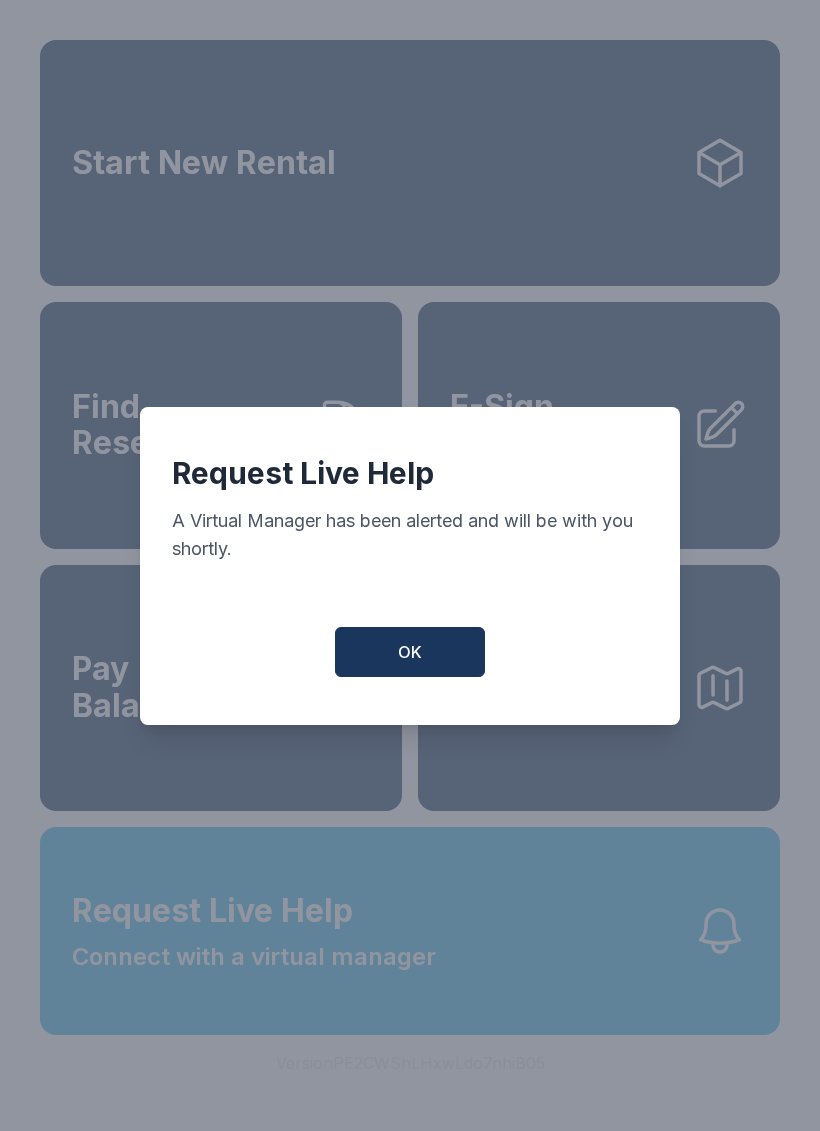 click on "Start New Rental Find Reservation E-Sign Document Pay  Balance See Facility Map" at bounding box center [410, 425] 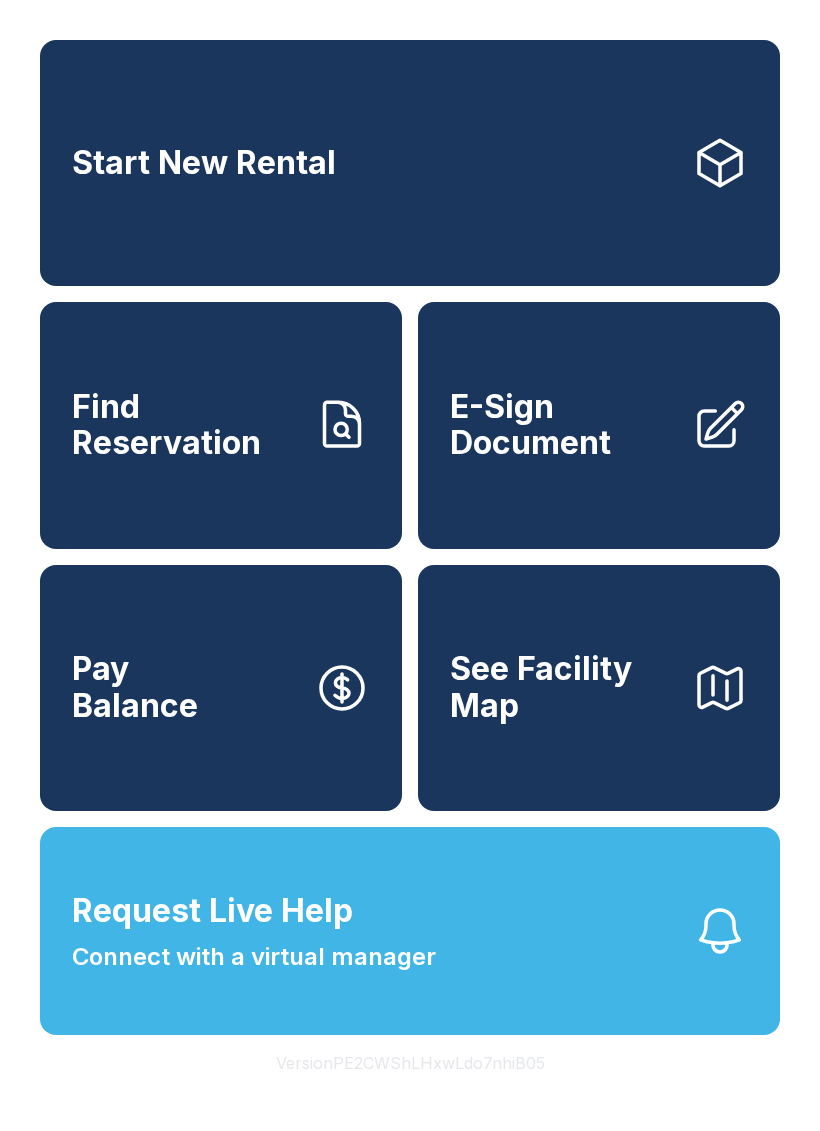 click on "Request Live Help Connect with a virtual manager" at bounding box center (410, 931) 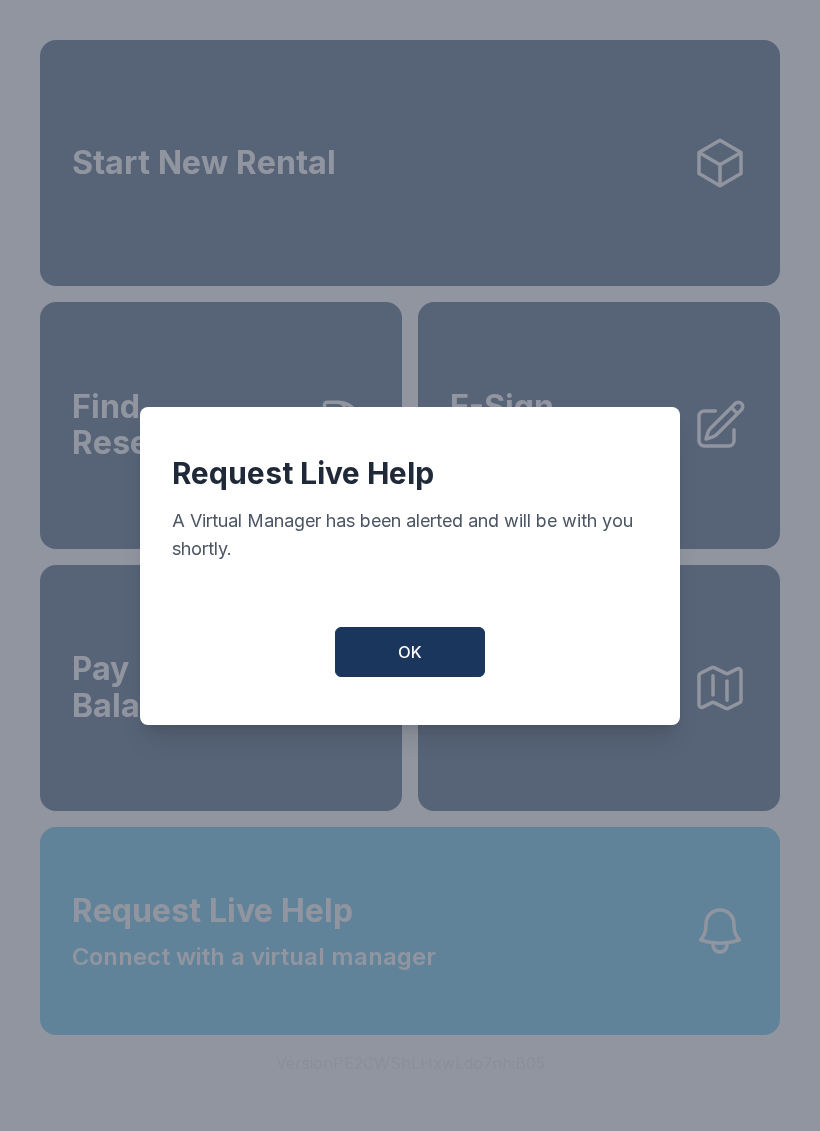 click on "OK" at bounding box center [410, 652] 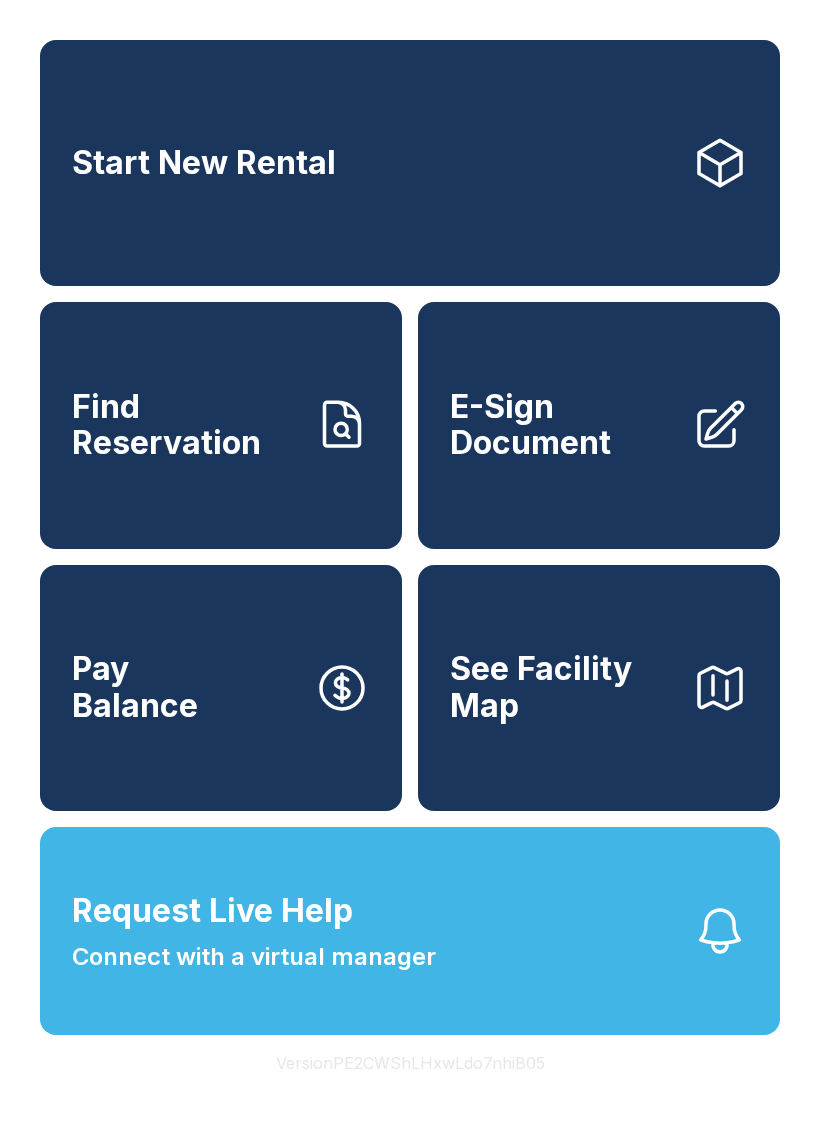 click 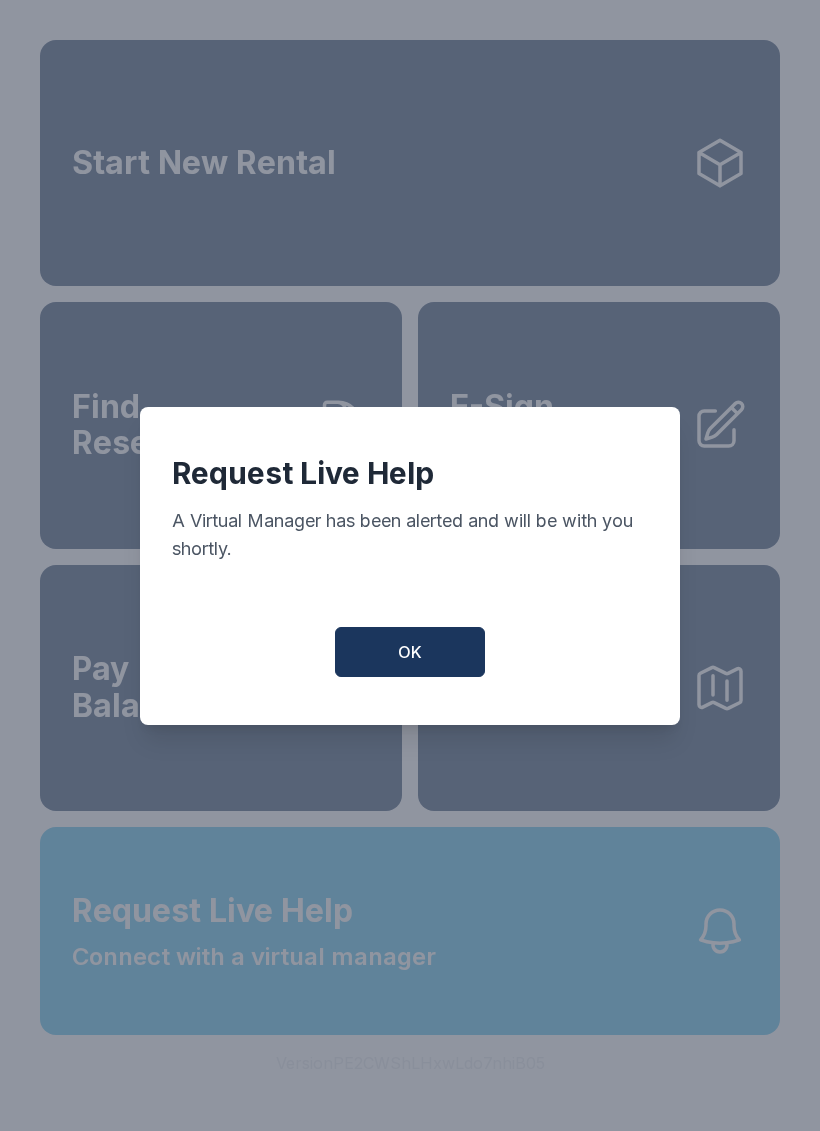 click on "OK" at bounding box center (410, 652) 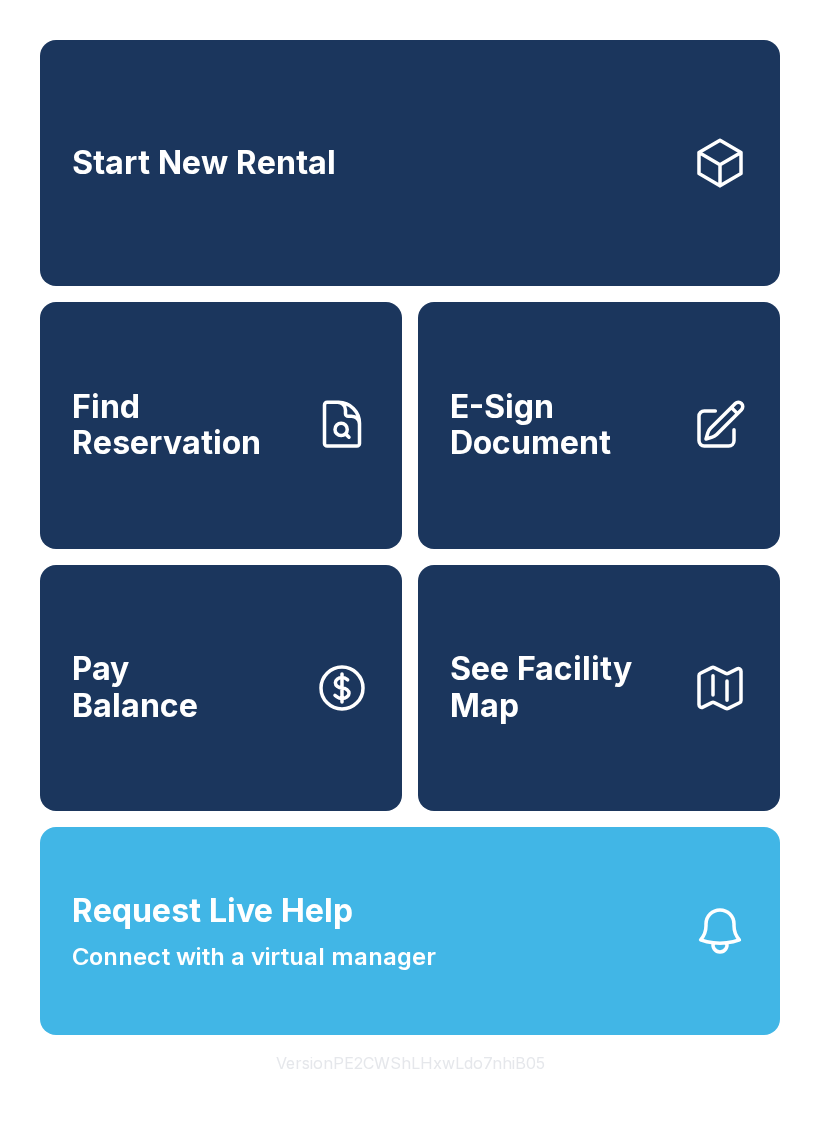 click on "Request Live Help Connect with a virtual manager" at bounding box center (410, 931) 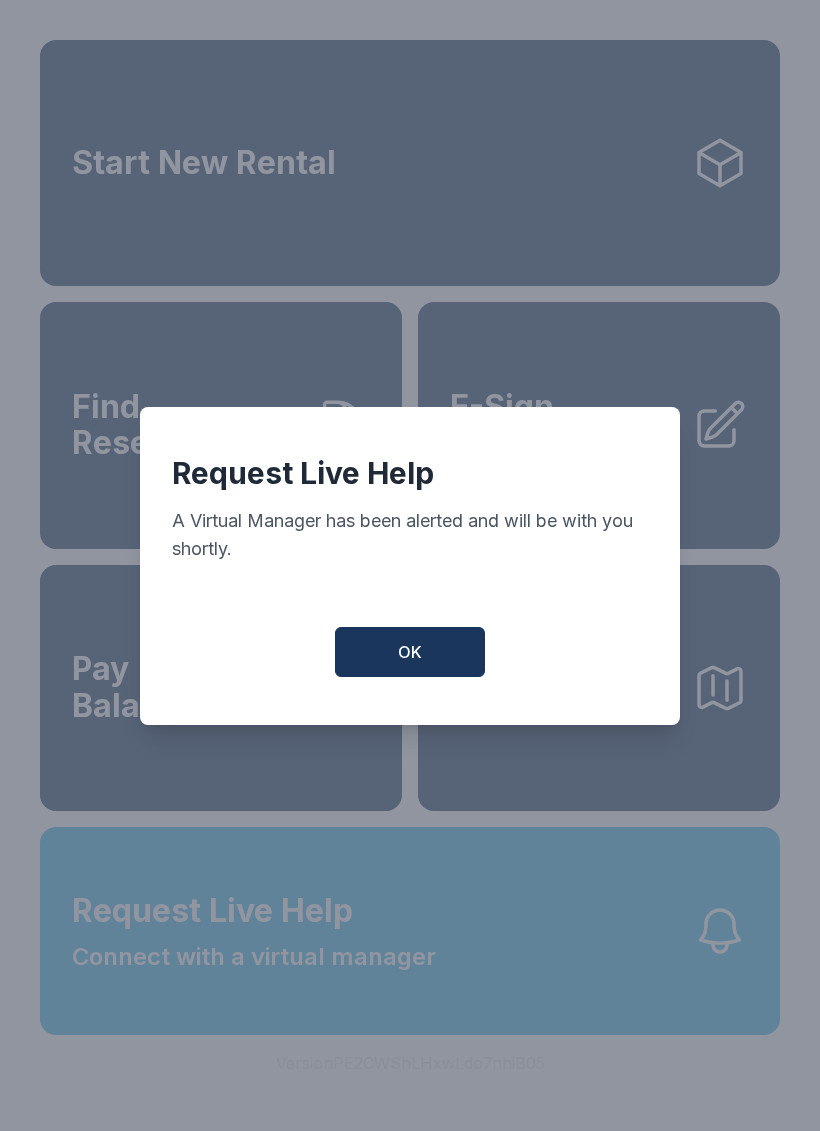 click on "OK" at bounding box center [410, 652] 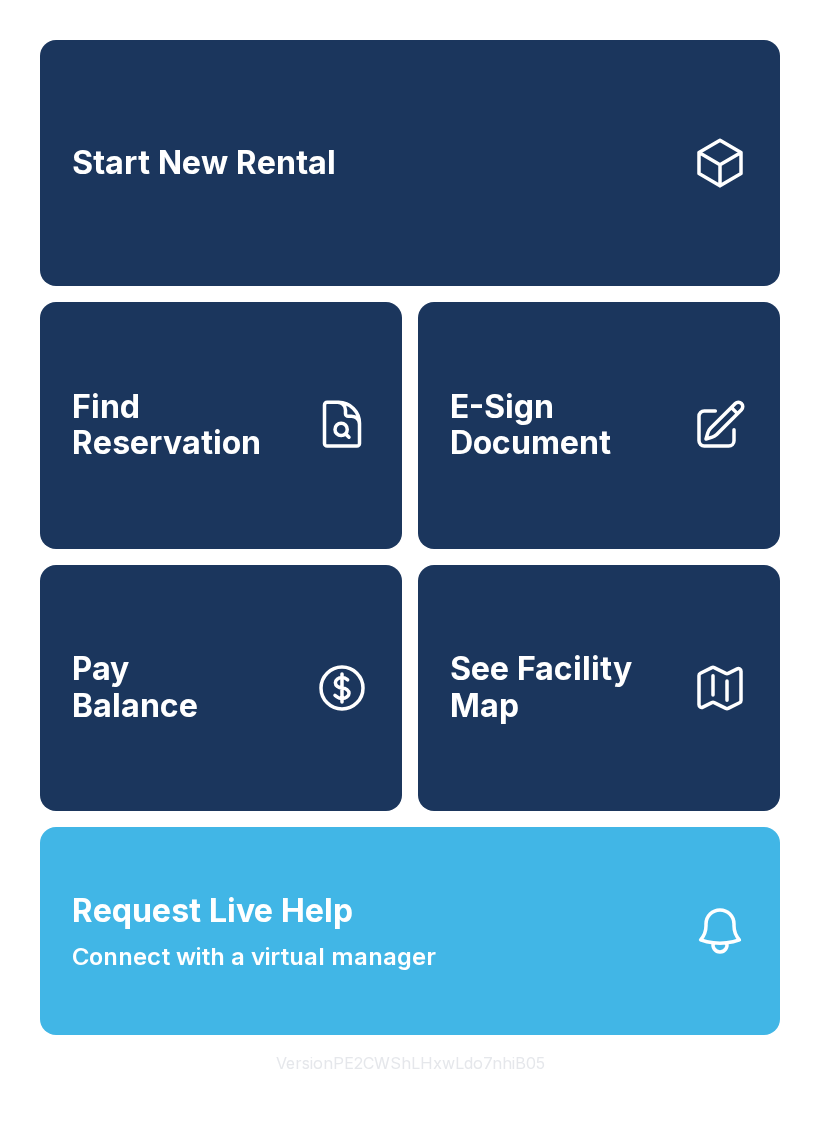 click 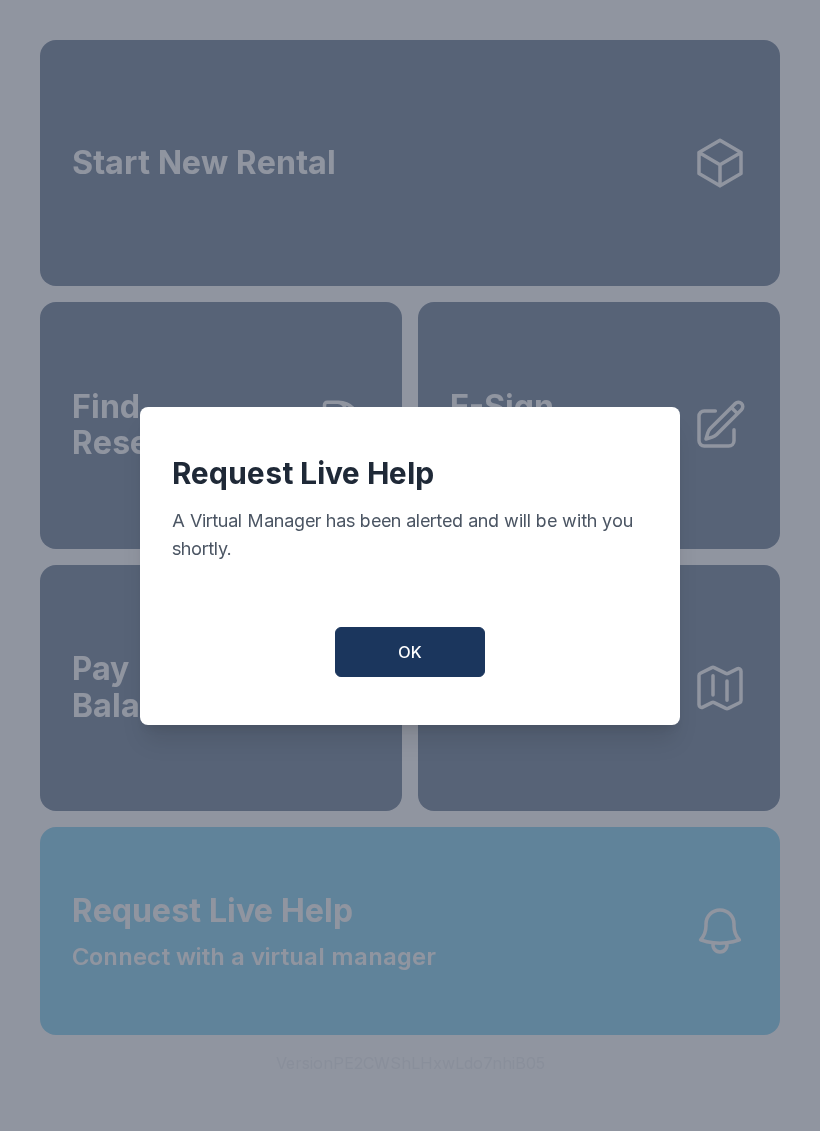click on "OK" at bounding box center (410, 652) 